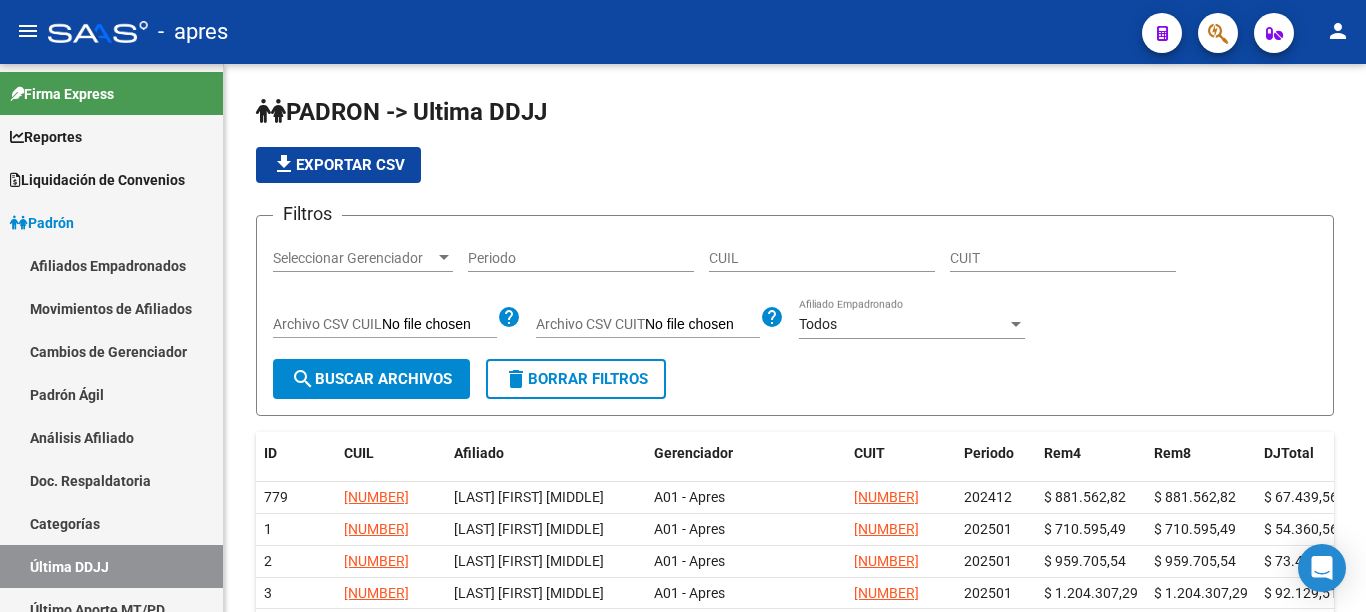 scroll, scrollTop: 0, scrollLeft: 0, axis: both 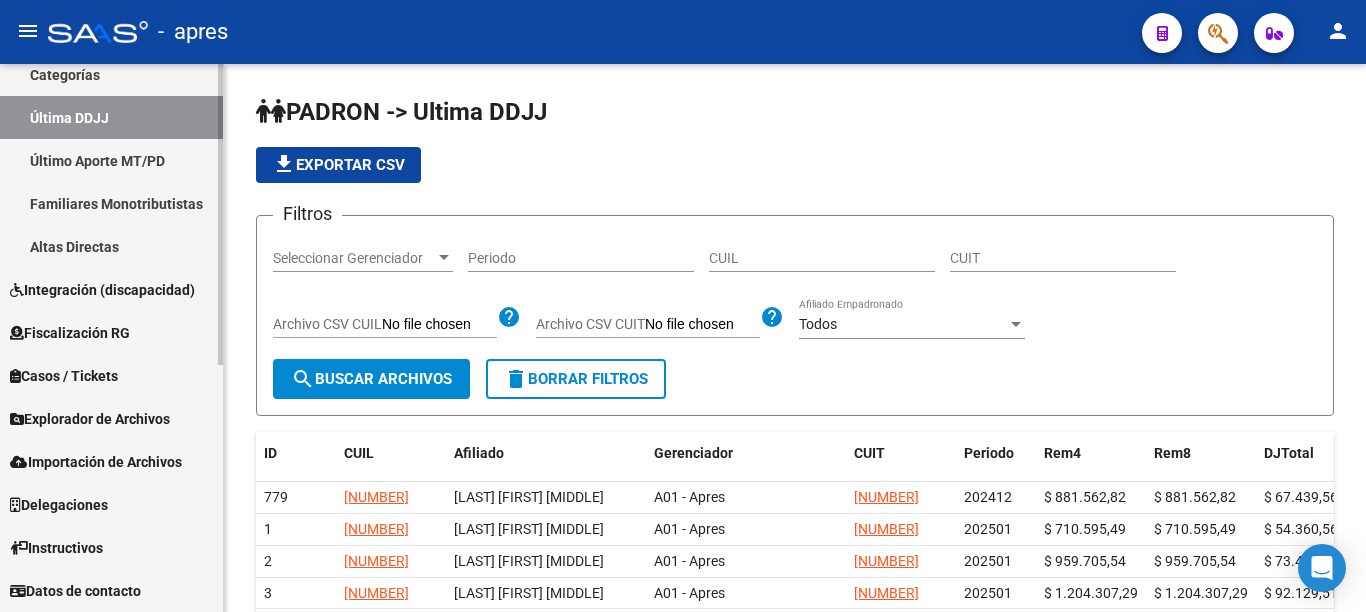 click on "Firma Express     Reportes Ingresos Percibidos Análisis de todos los conceptos (histórico) Análisis de todos los conceptos detalle (mensual) Apertura de Transferencias Reales (histórico) Análisis Ingresos RG por CUIT (mensual) Imputación de Códigos Ingresos Devengados Análisis Histórico Detalles Transferencias RG sin DDJJ Detalles por CUIL RG Detalles - MT/PD MT morosos Padrón Traspasos x O.S. Traspasos x Gerenciador Traspasos x Provincia Nuevos Aportantes Métricas - Padrón SSS Métricas - Crecimiento Población    Liquidación de Convenios Liquidación Publicada TOTAL x Gerenciador ARCA - Aportes RG / MT / PD ARCA - Aportes MT ARCA - Reprocesadas ARCA - Suma ARCA - Suma 70 ARCA - Sumarte ARCA - Sano ARCA - Devengado ANSES - Cápita Jubilados ANSES - Desempleo Fiscalización Gastos - Items Gastos - Facturas Otros Débitos y Créditos TOTAL x CUIL    Padrón Afiliados Empadronados Movimientos de Afiliados Cambios de Gerenciador Padrón Ágil Análisis Afiliado Doc. Respaldatoria Categorías" at bounding box center (114, 113) 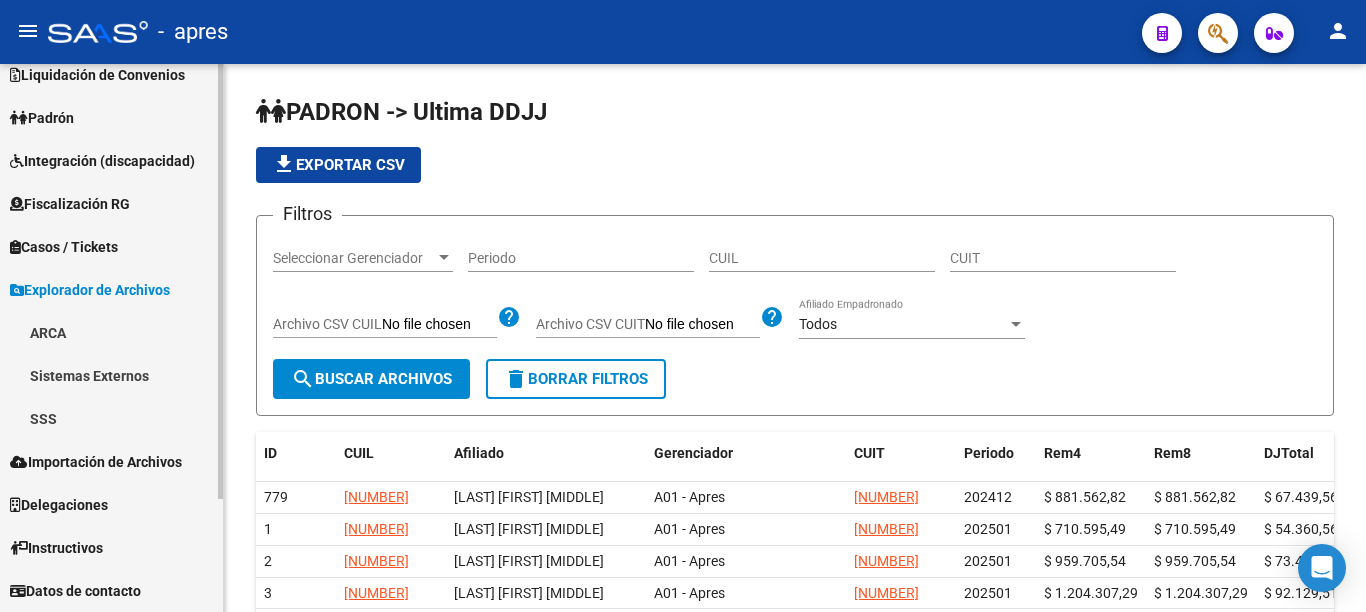 scroll, scrollTop: 105, scrollLeft: 0, axis: vertical 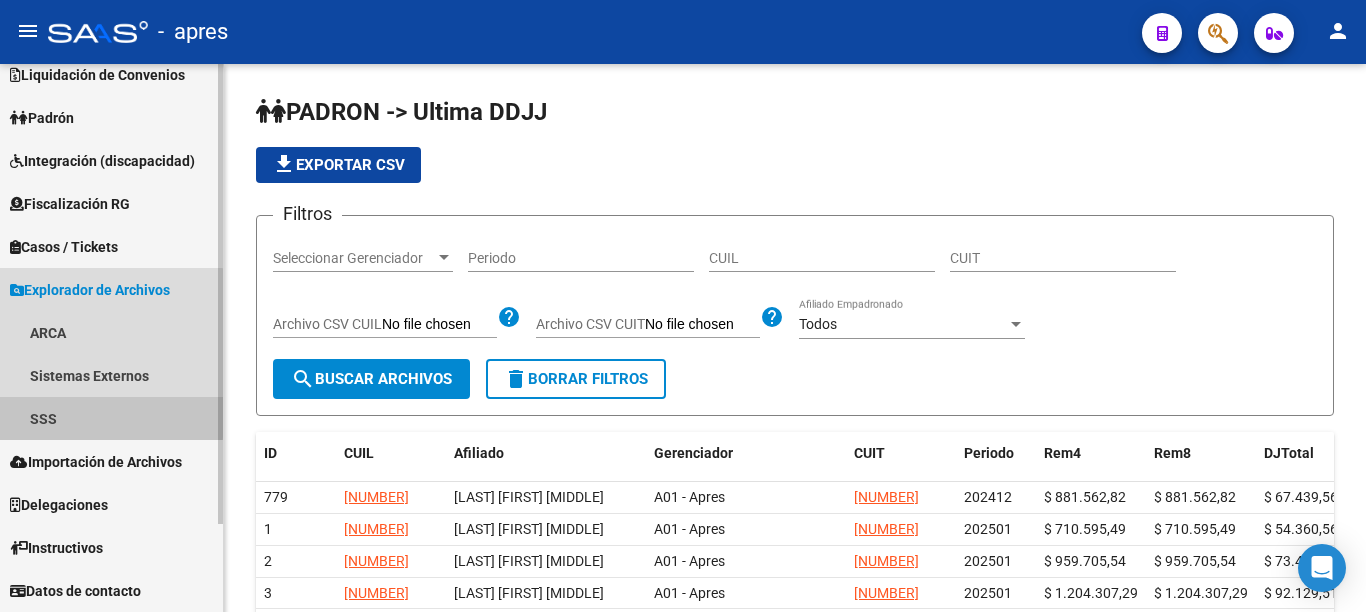 click on "SSS" at bounding box center [111, 418] 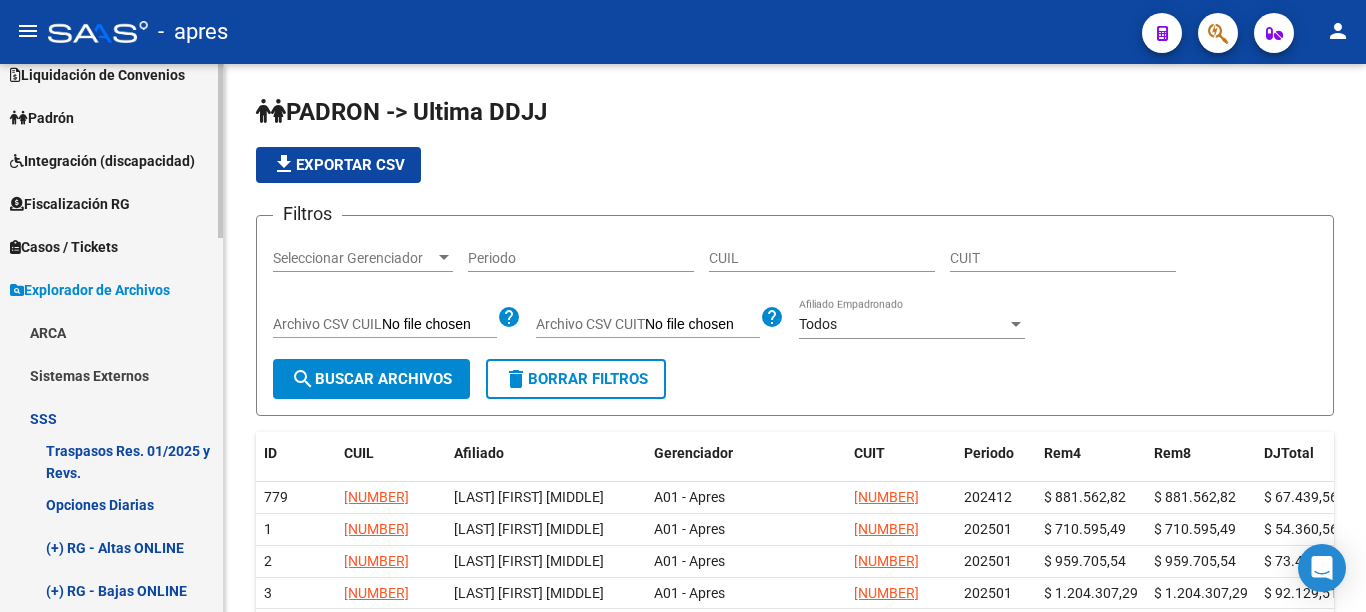 click on "Opciones Diarias" at bounding box center [111, 504] 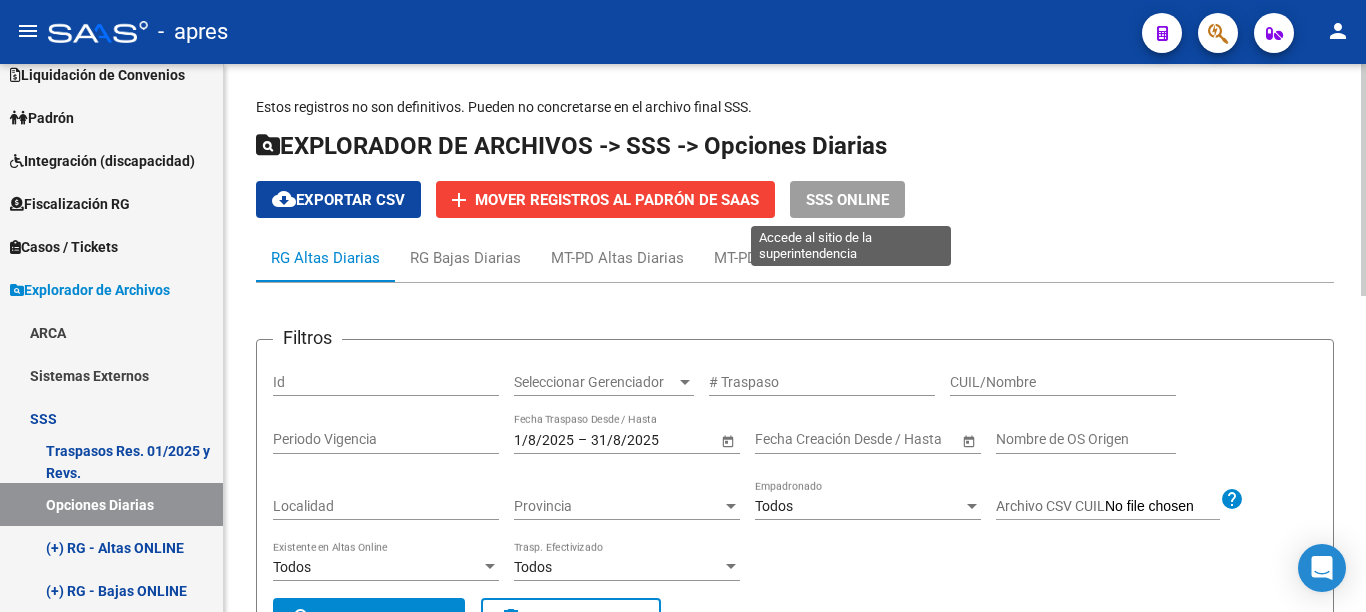 click on "SSS ONLINE" 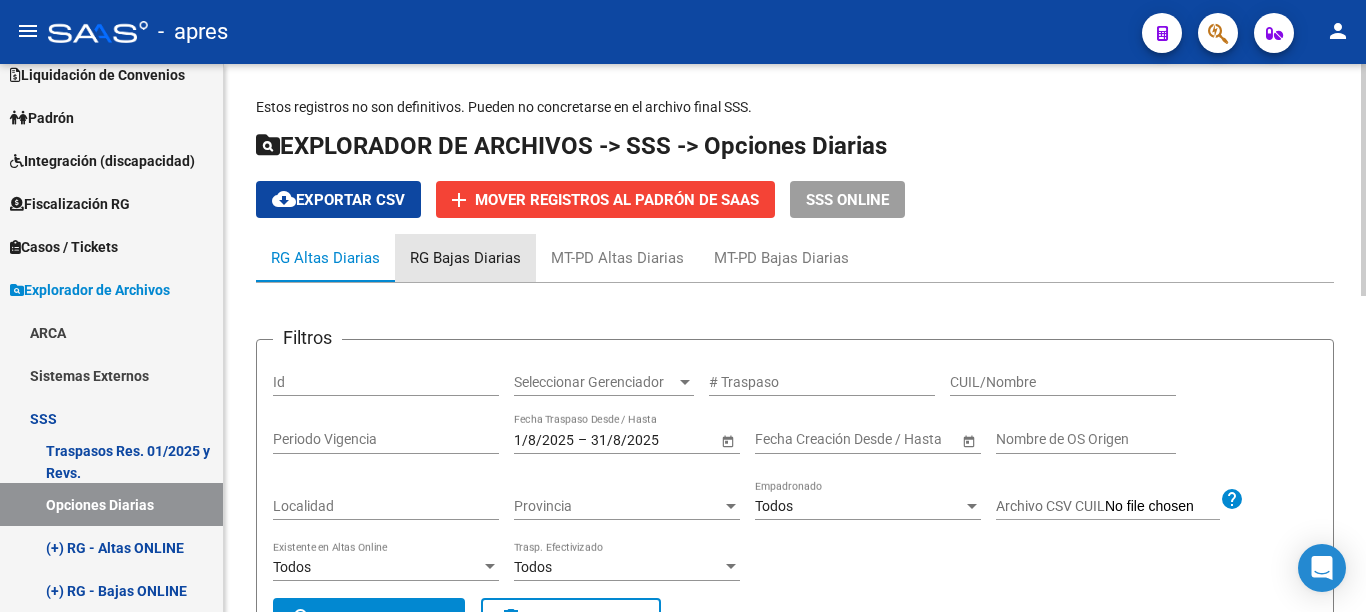 click on "RG Bajas Diarias" at bounding box center (465, 258) 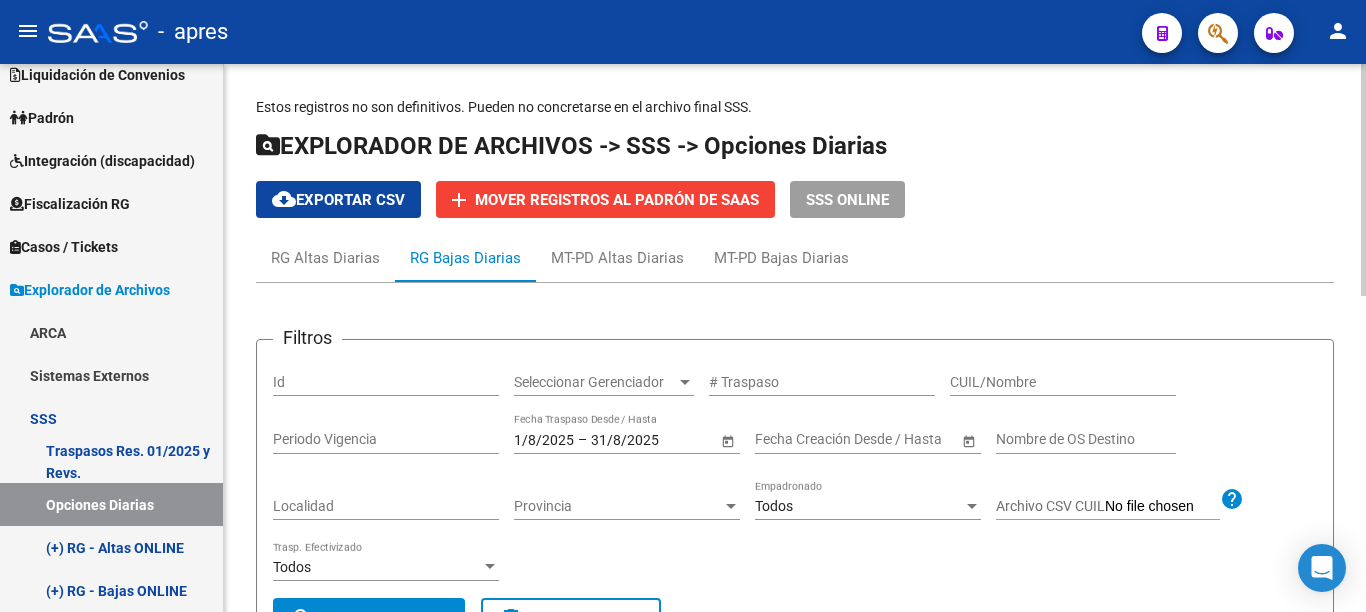 click 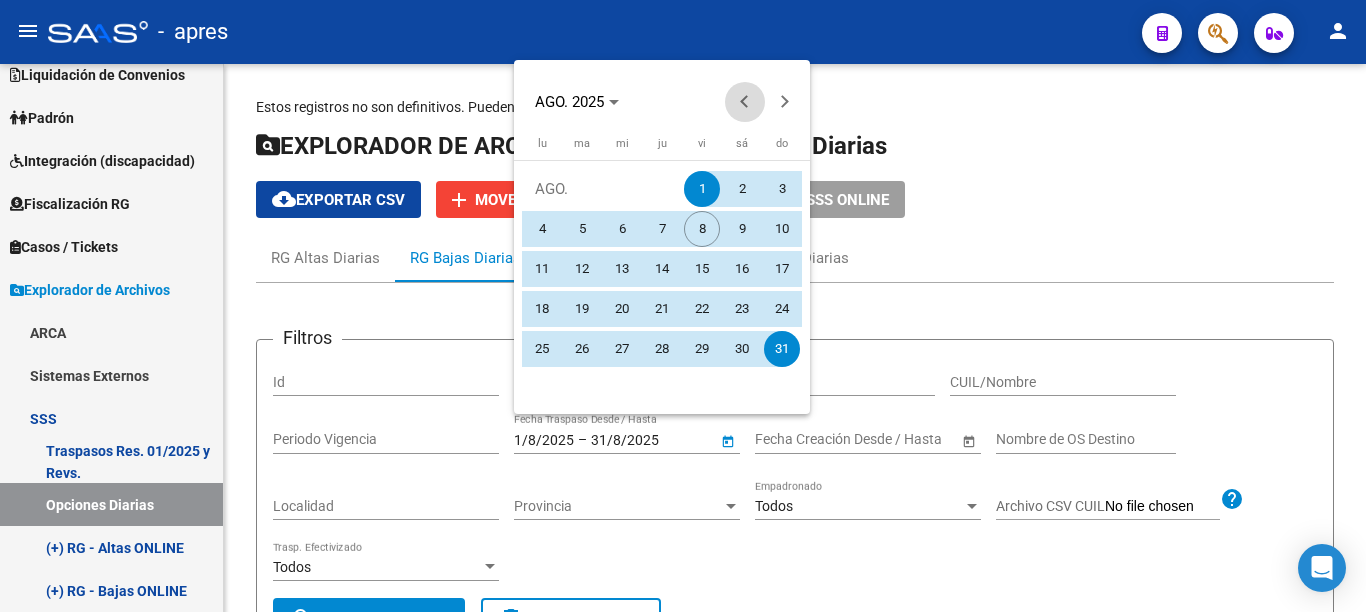 click at bounding box center (745, 102) 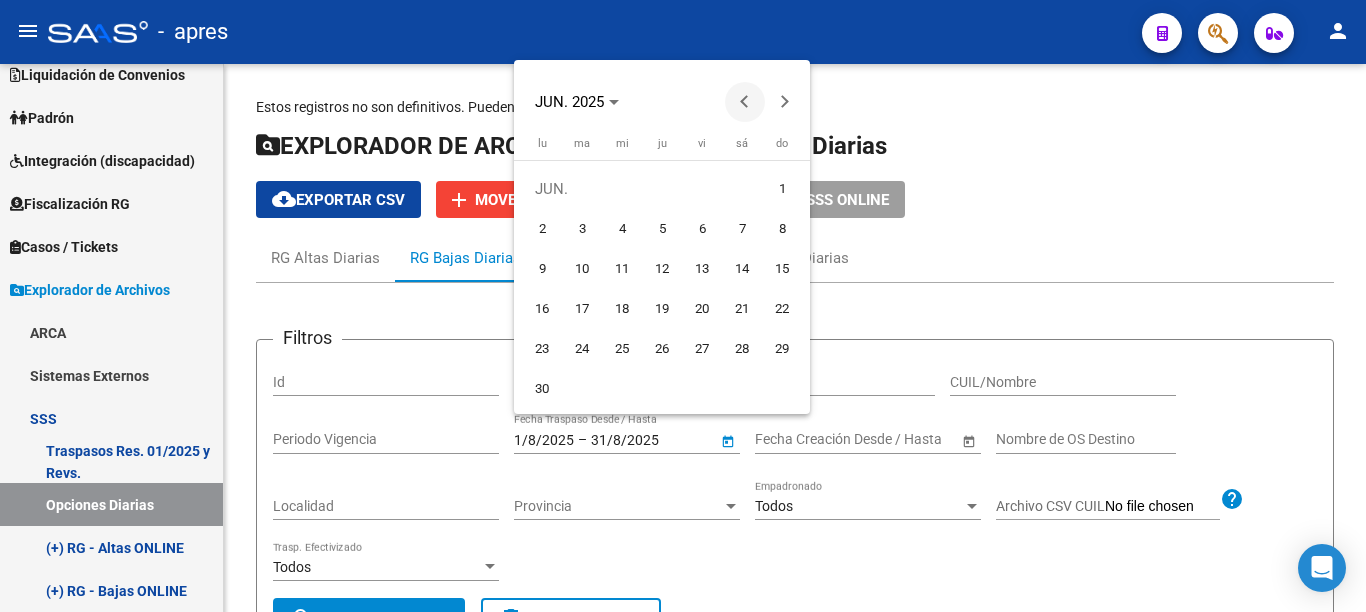 click at bounding box center (745, 102) 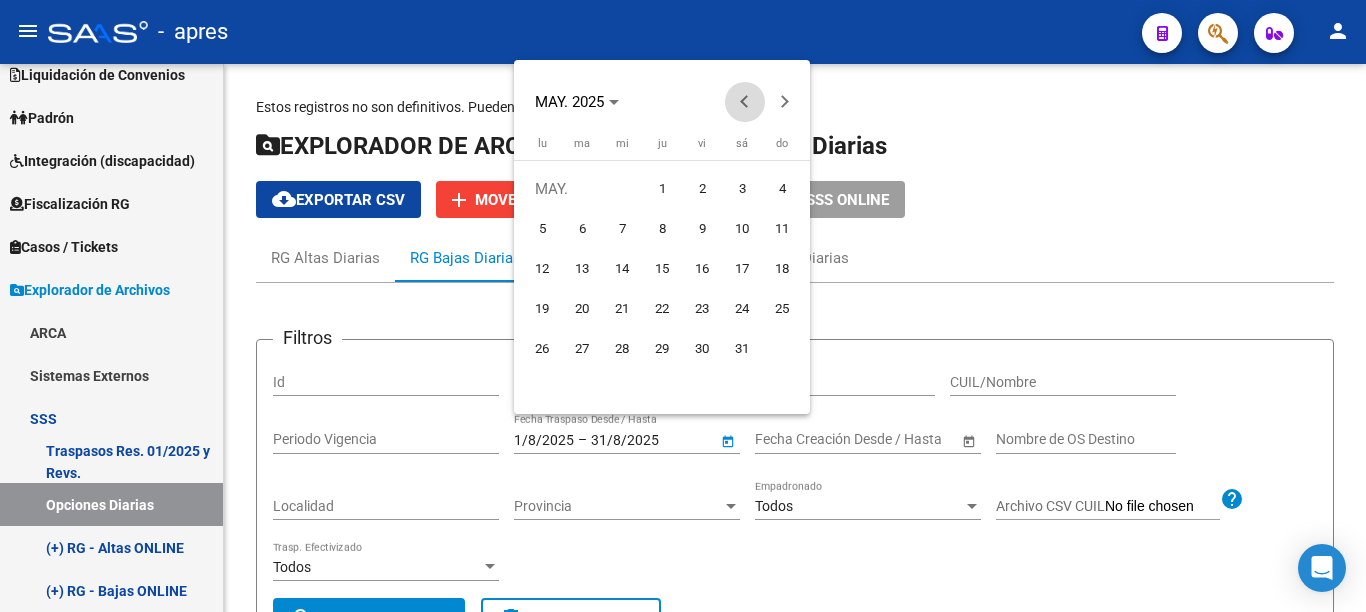 click at bounding box center [745, 102] 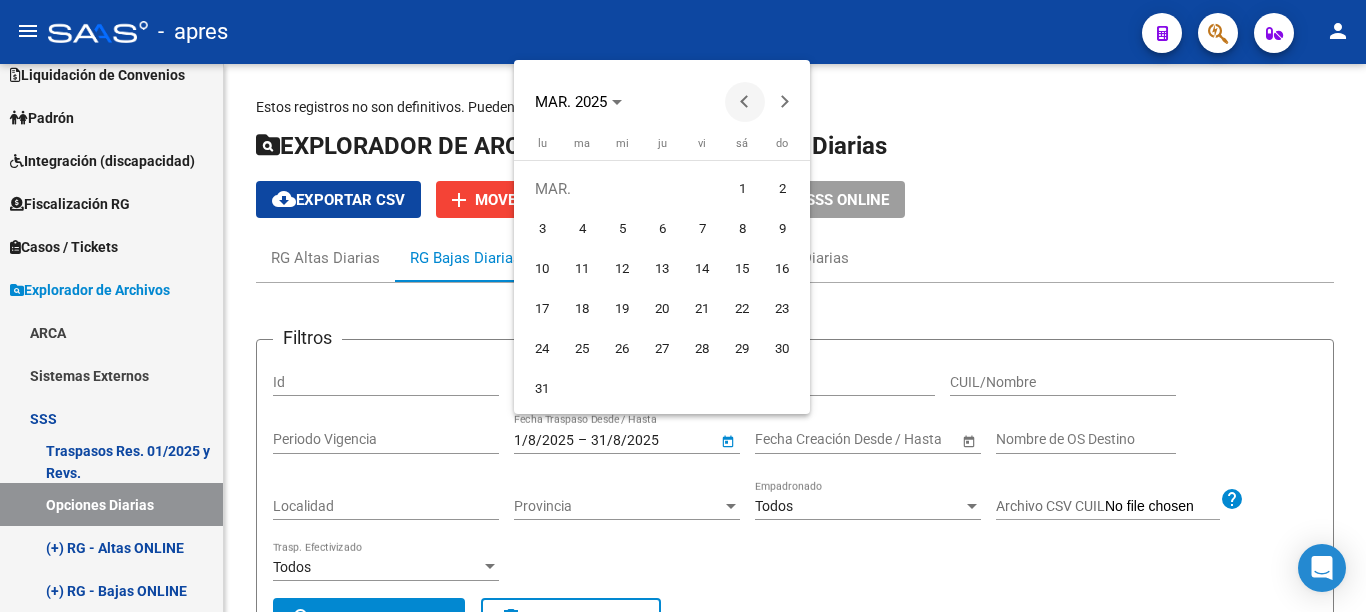 click at bounding box center [745, 102] 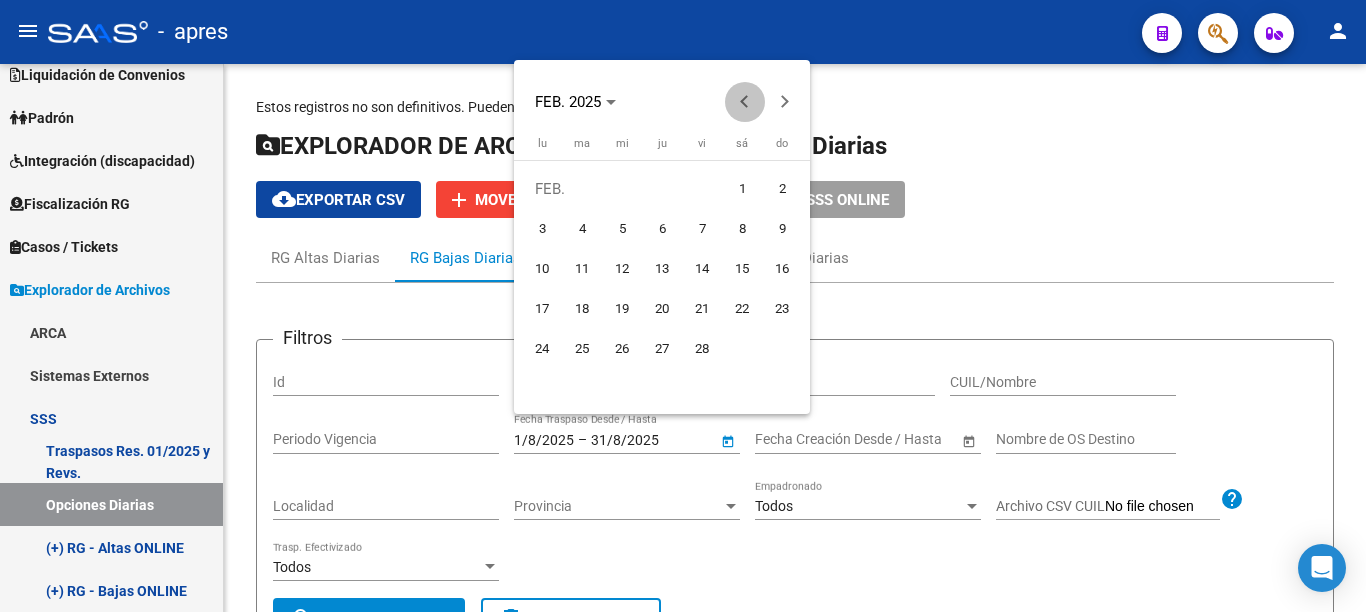 click at bounding box center [745, 102] 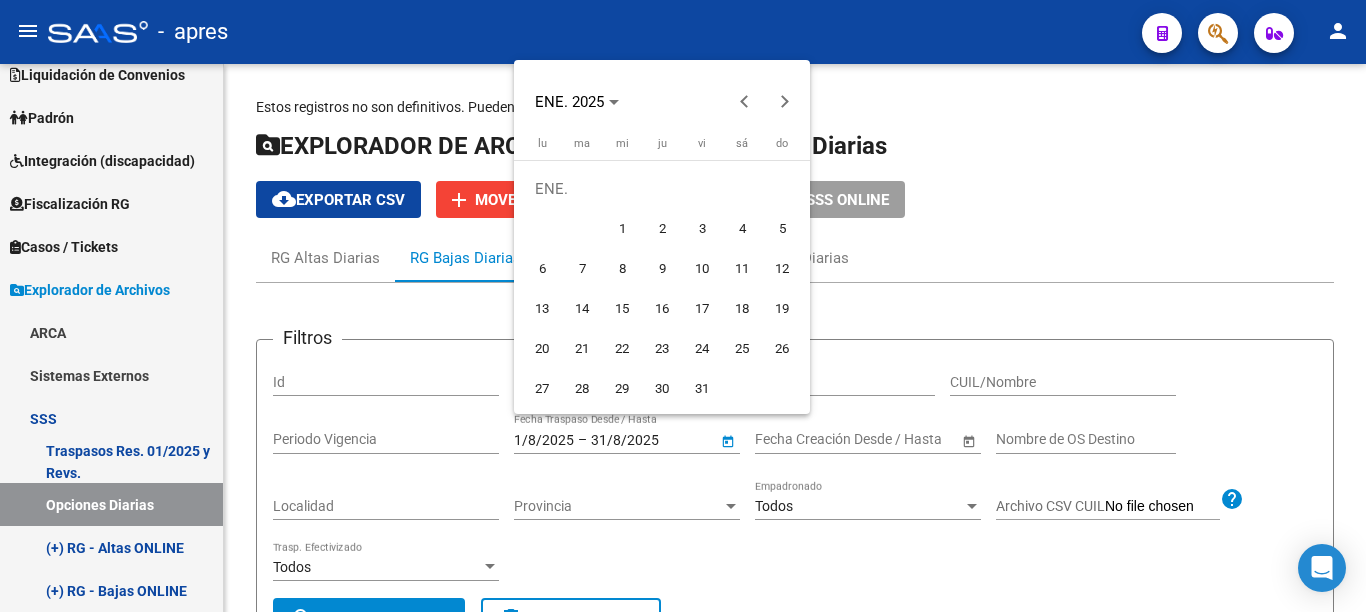 click on "1" at bounding box center [622, 229] 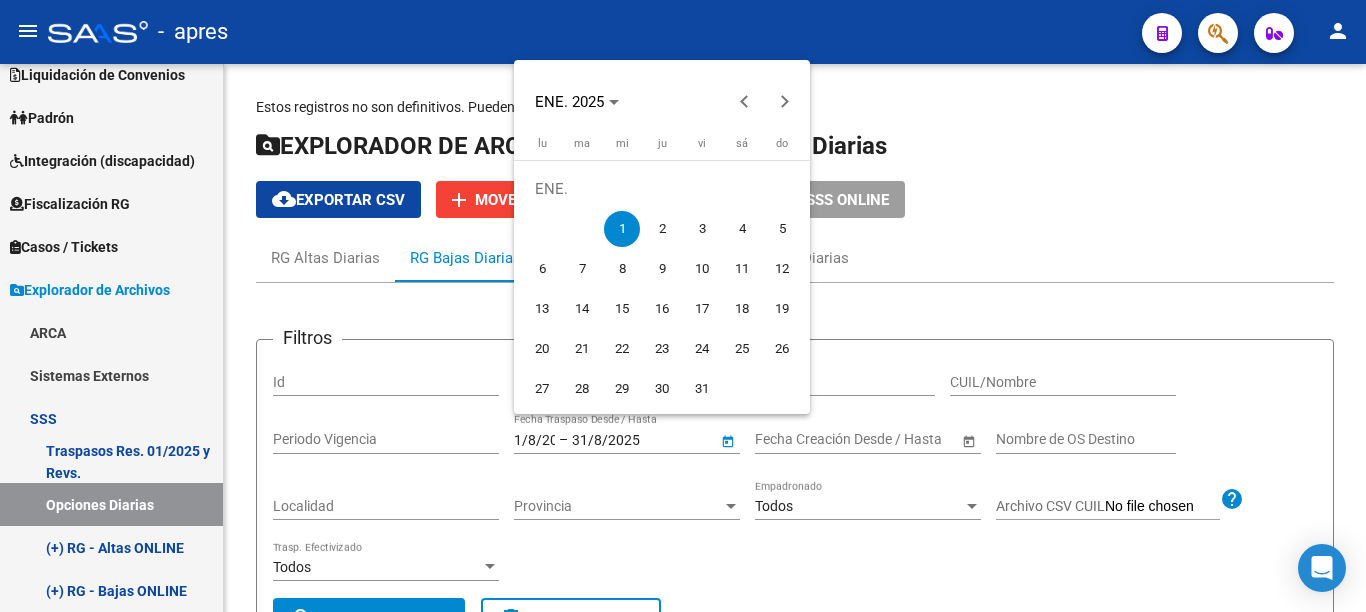type on "[DATE]" 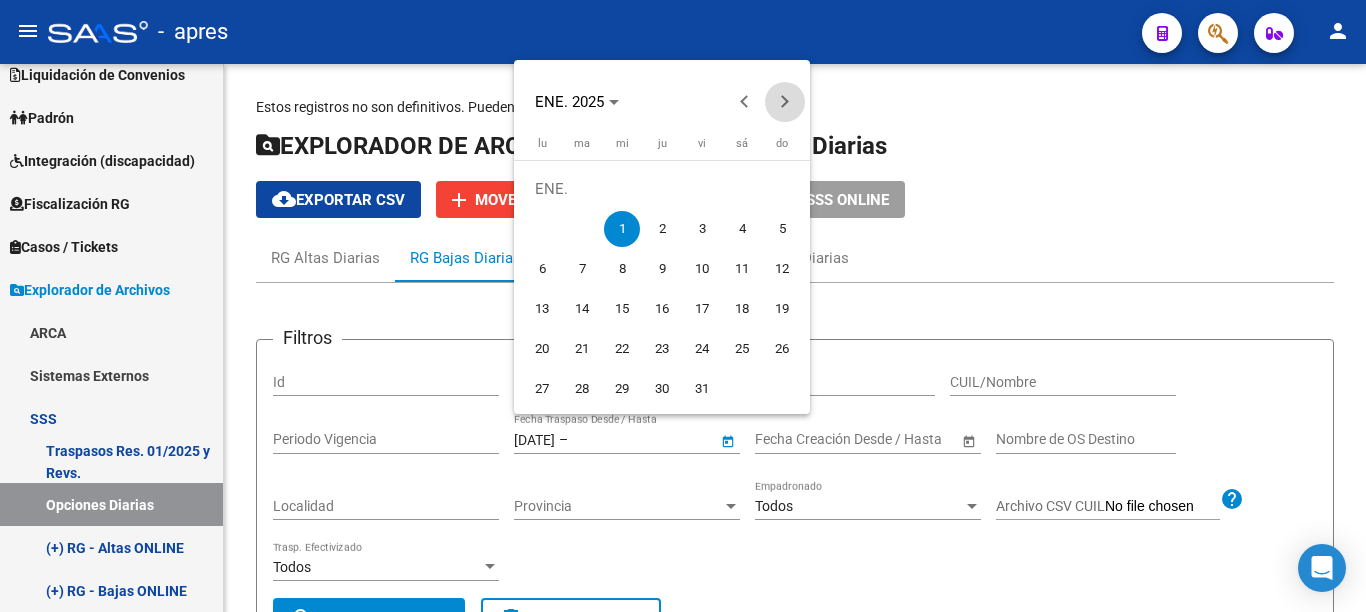 click at bounding box center [785, 102] 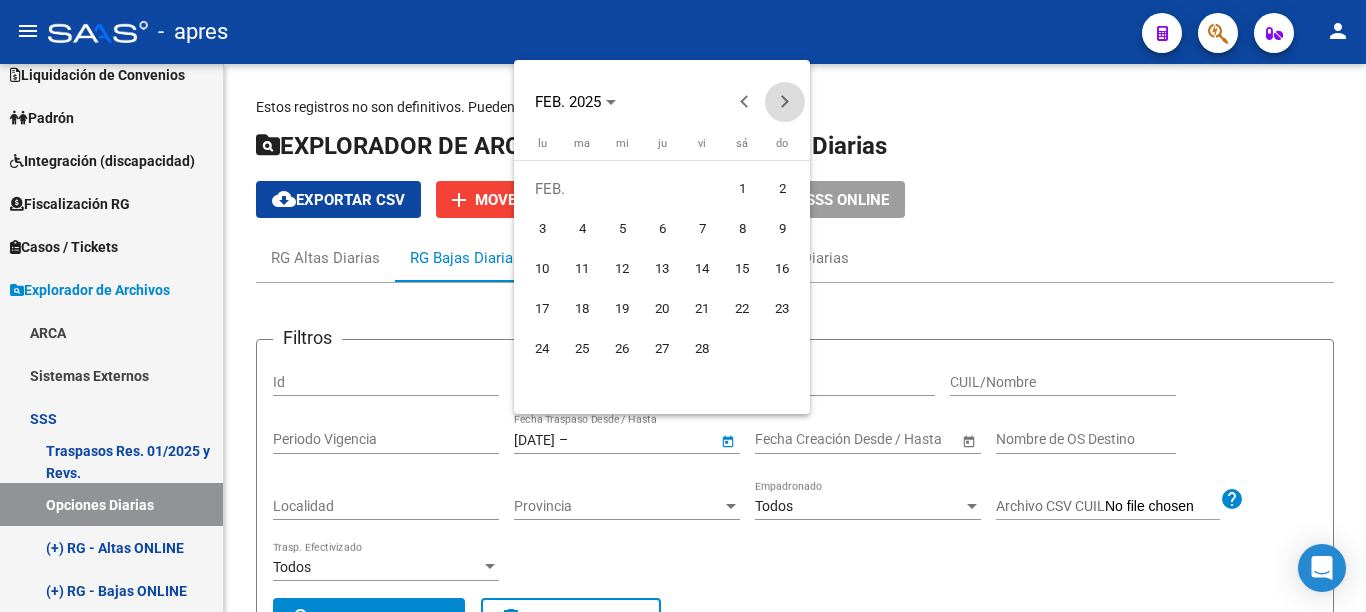 click at bounding box center (785, 102) 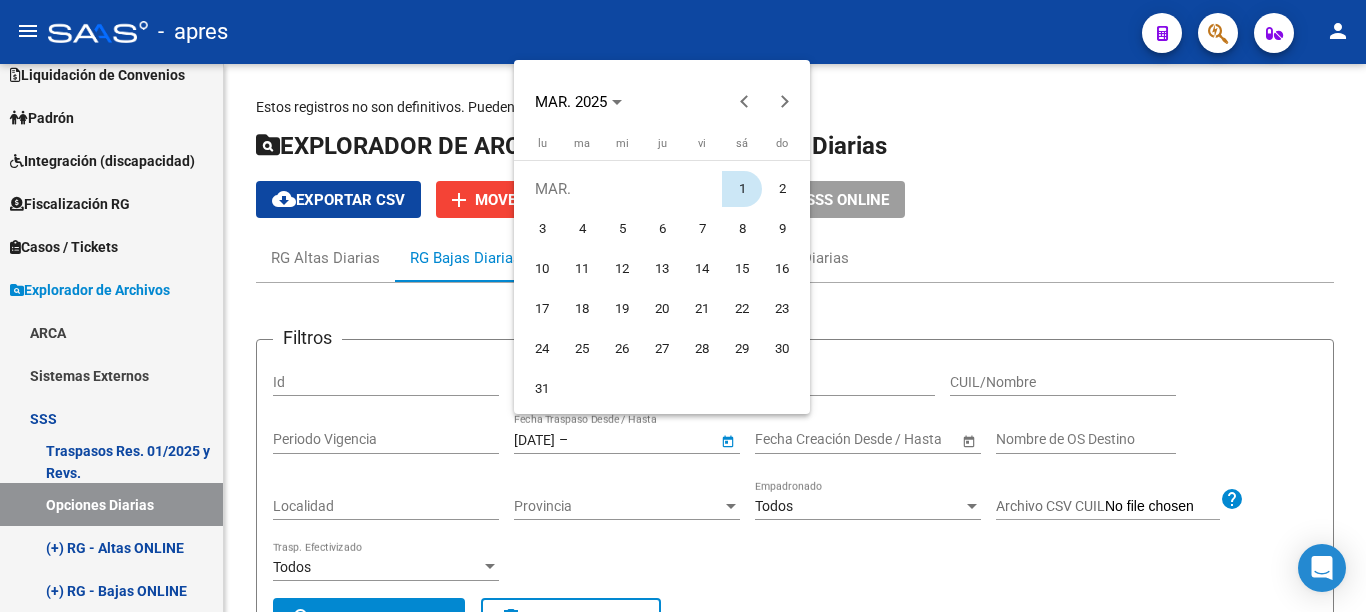 click on "1" at bounding box center [742, 189] 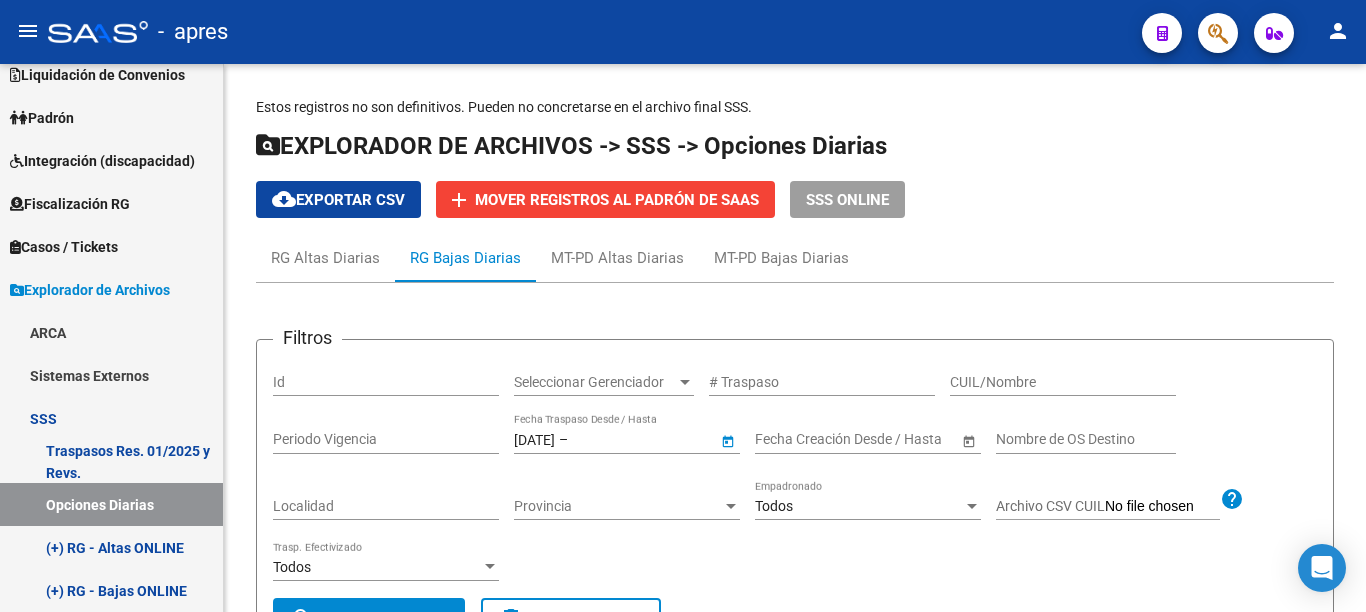 type on "1/3/2025" 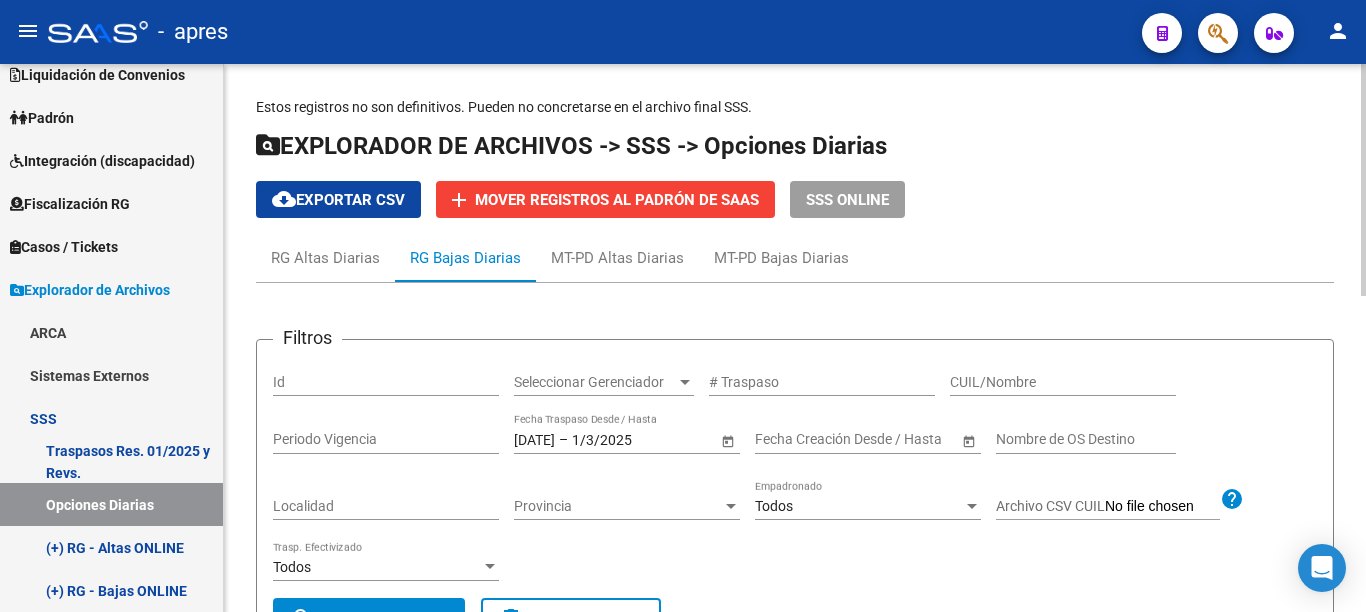 click 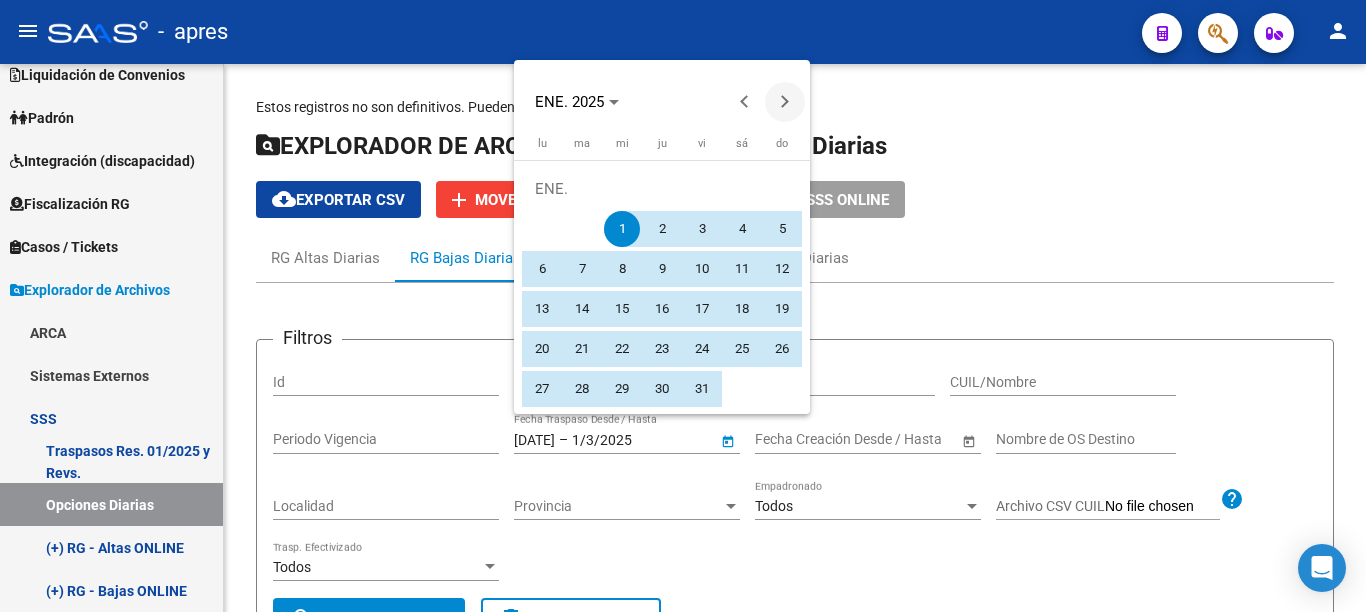 click at bounding box center (785, 102) 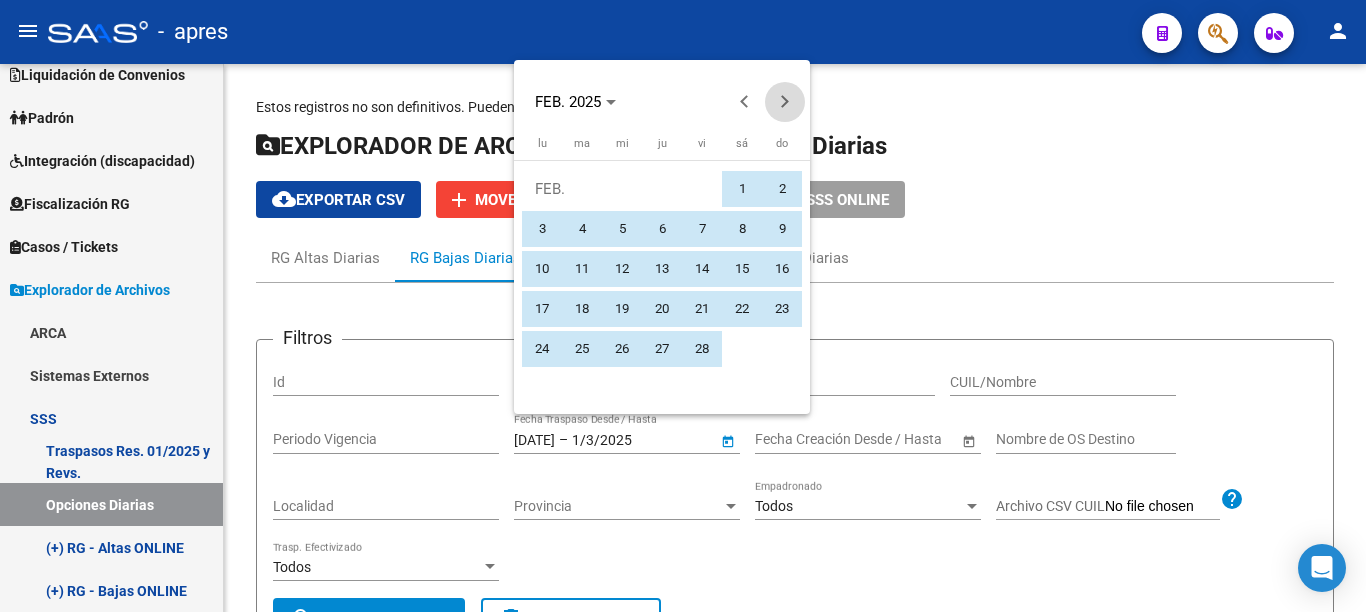 click at bounding box center (785, 102) 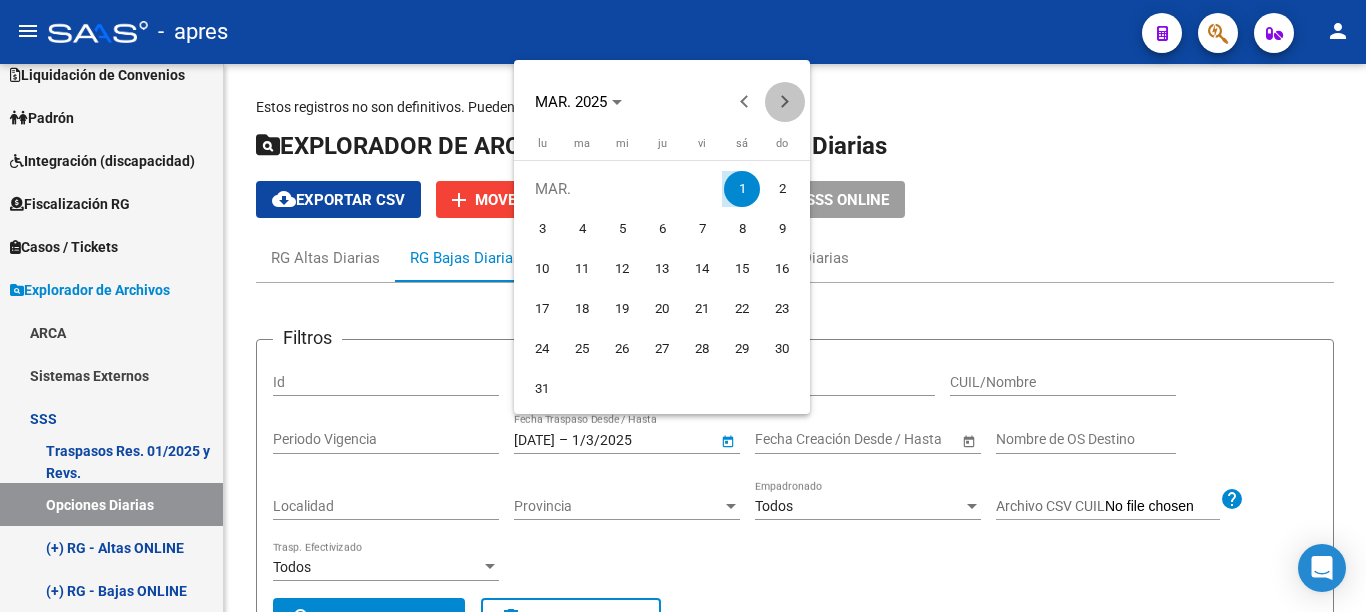click at bounding box center [785, 102] 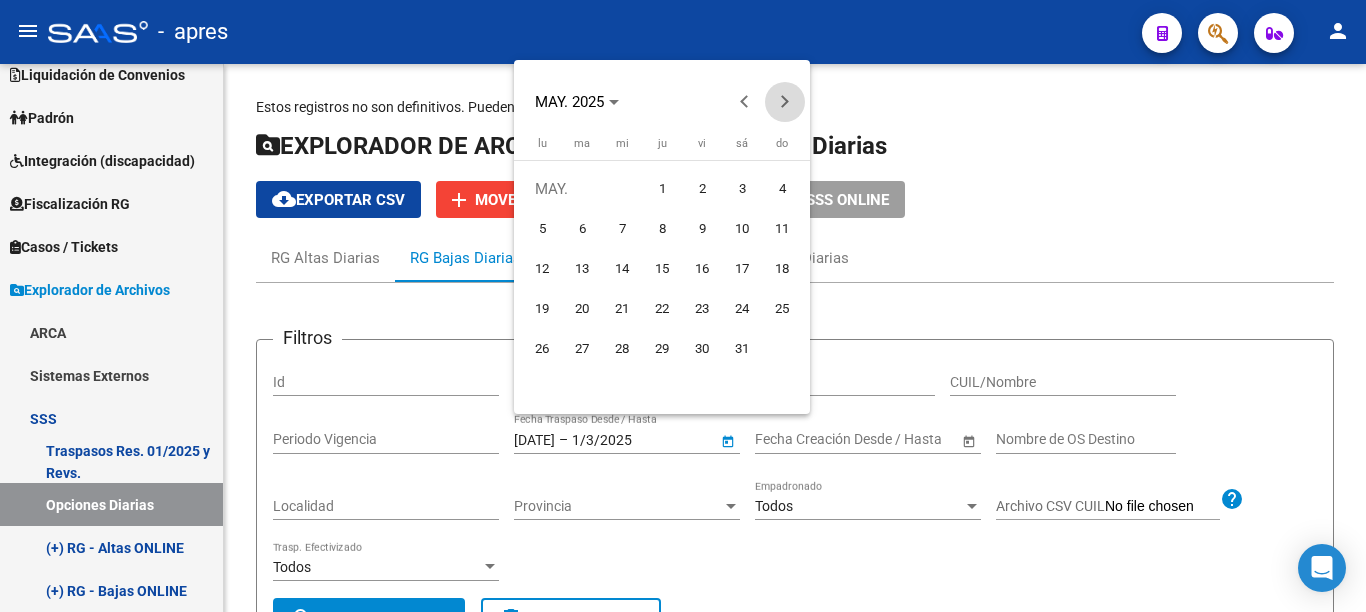 click at bounding box center [785, 102] 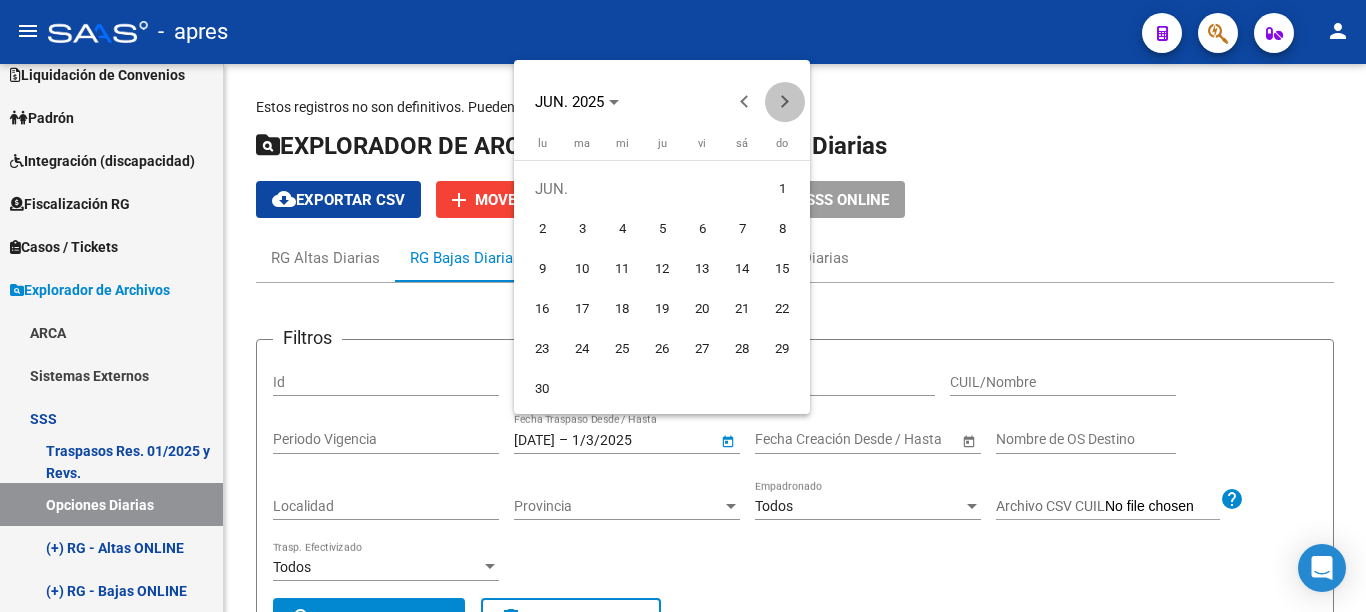 click at bounding box center (785, 102) 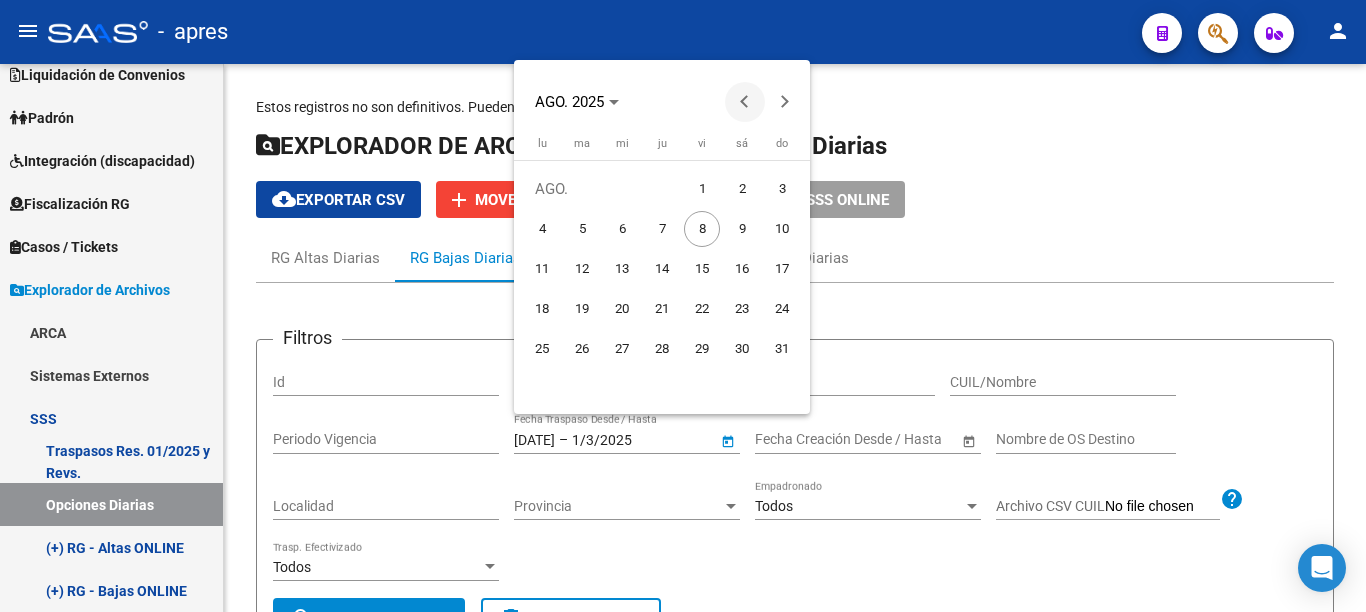 click at bounding box center (745, 102) 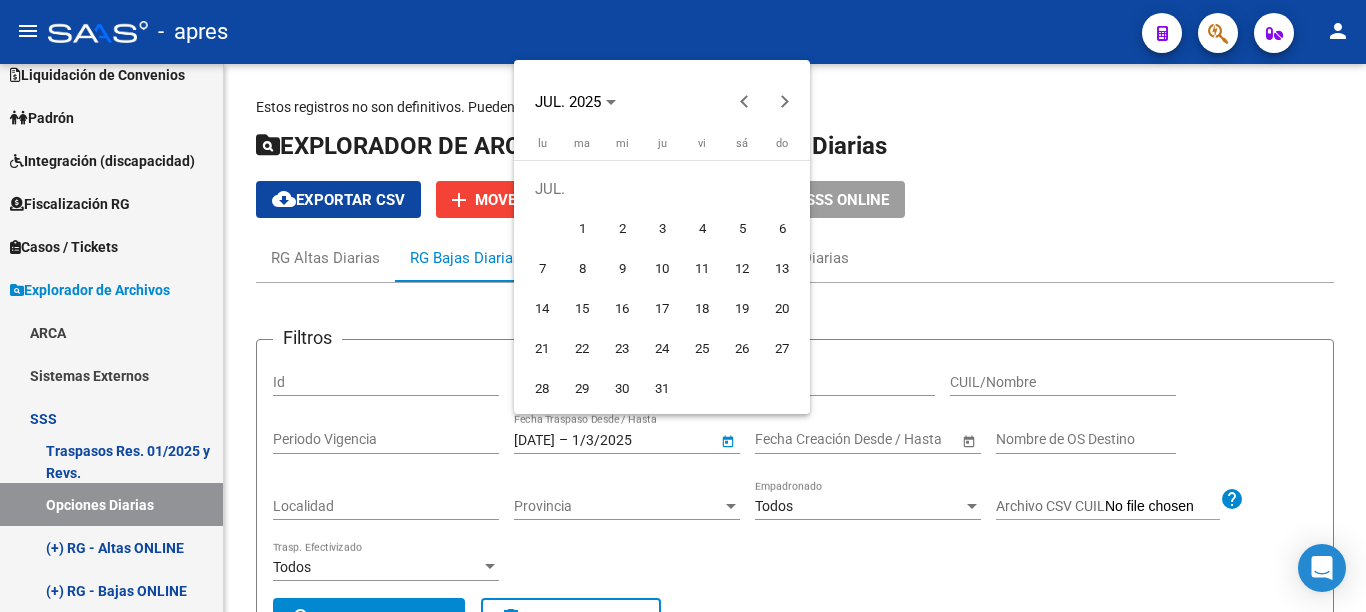 click on "31" at bounding box center (662, 389) 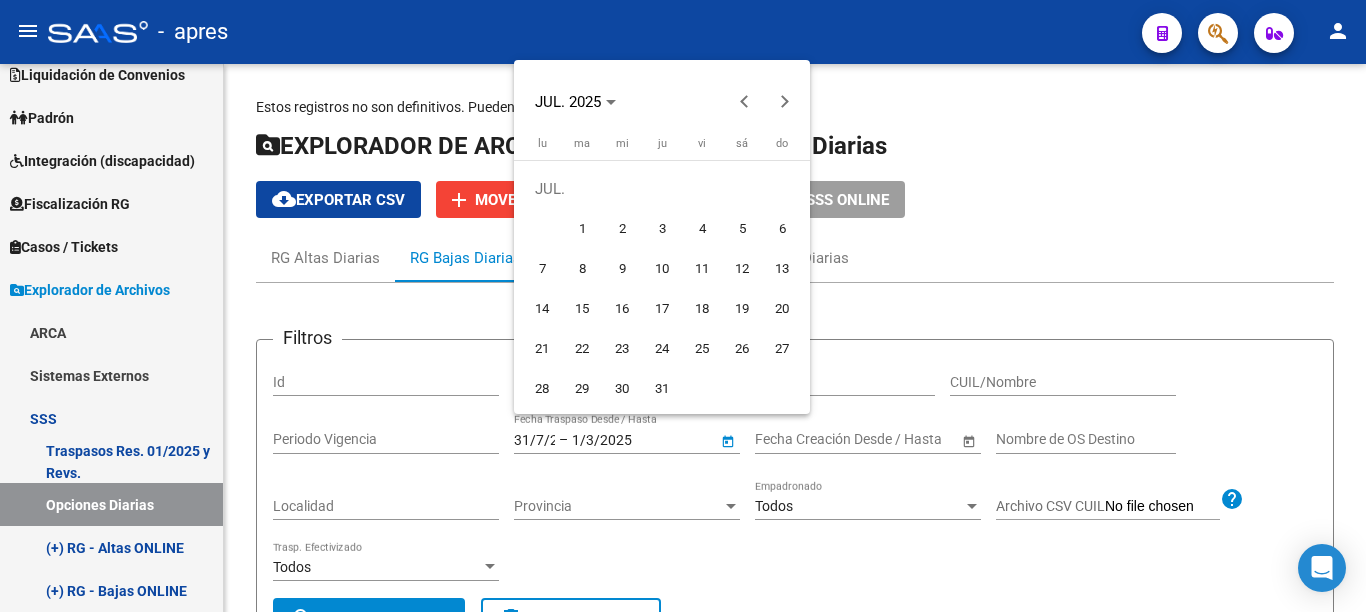 type 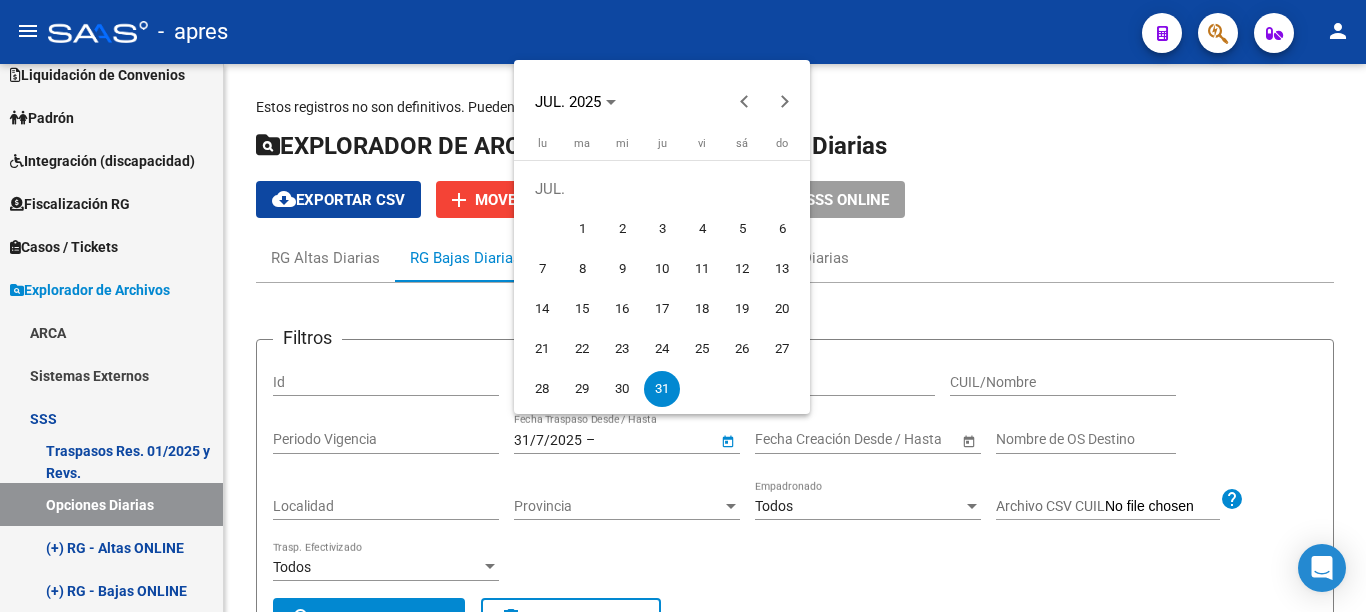 click at bounding box center [683, 306] 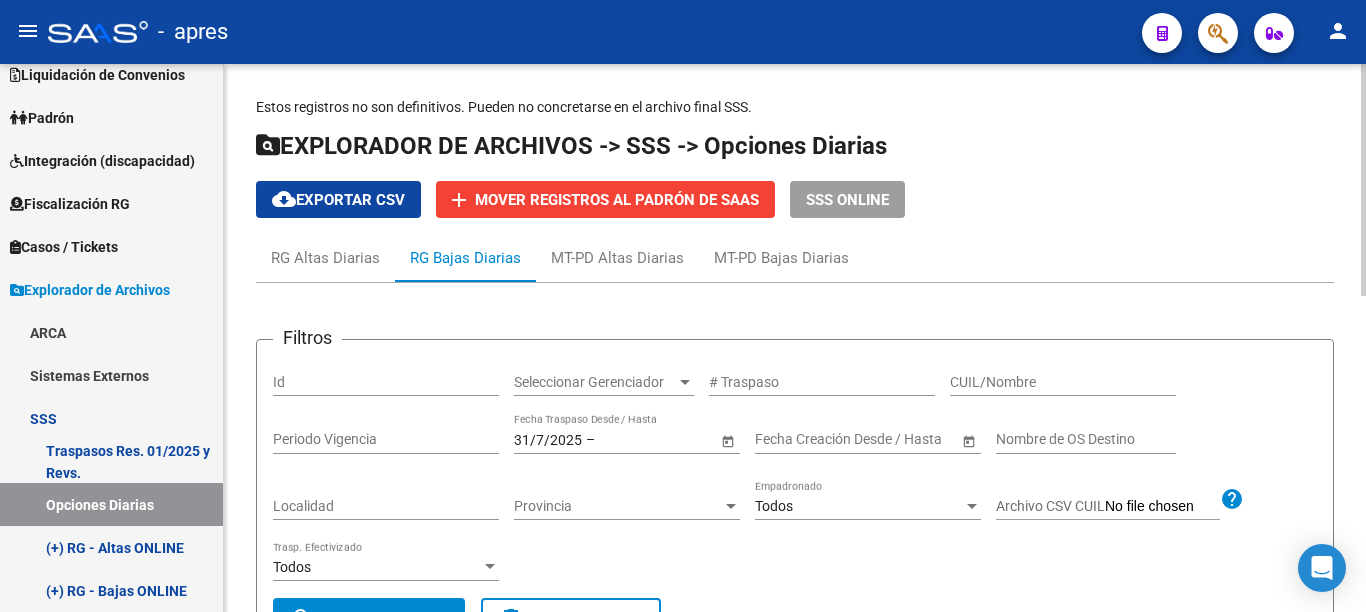 click 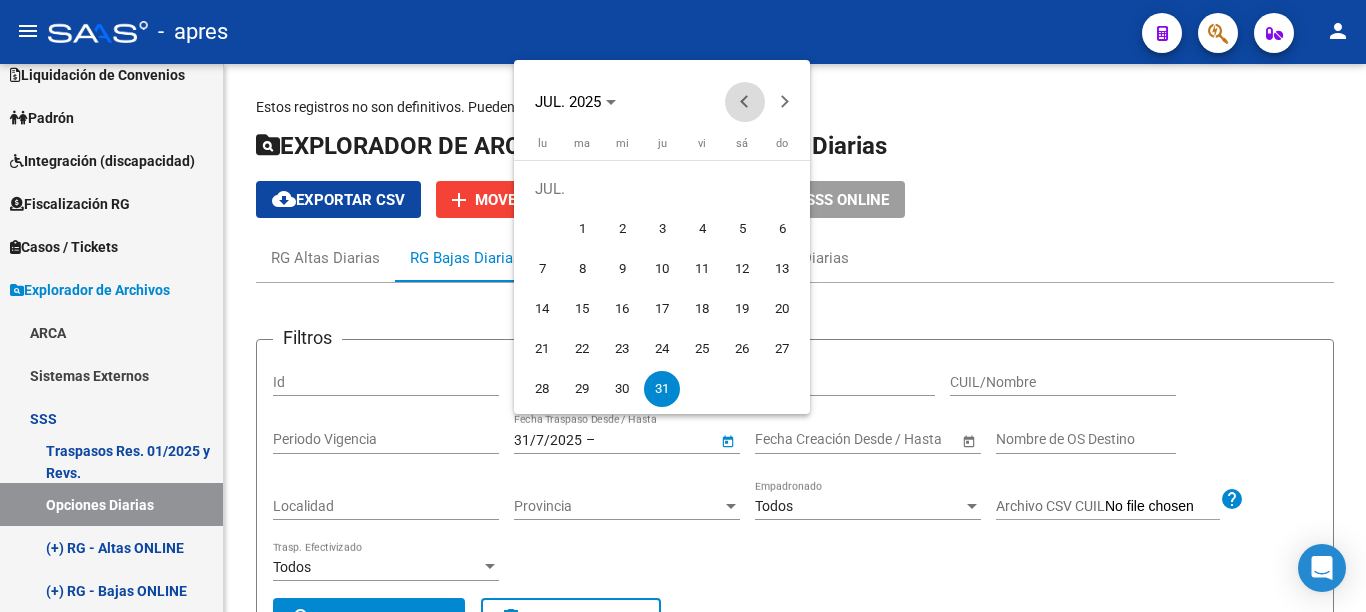 click at bounding box center [745, 102] 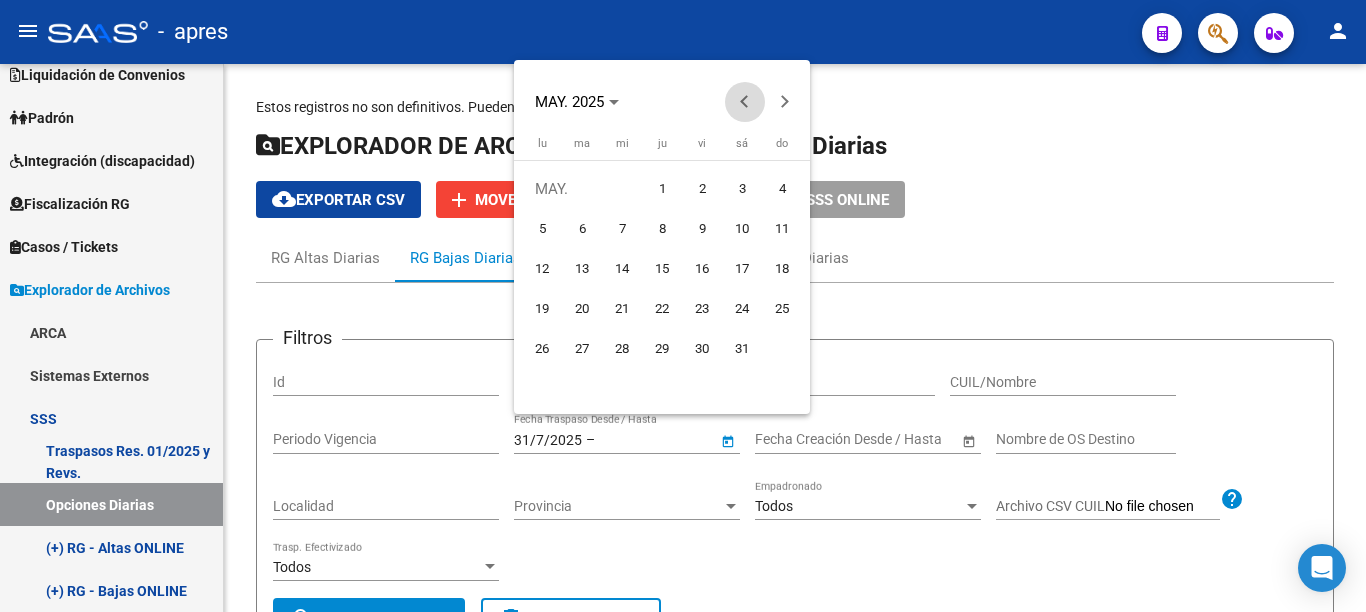click at bounding box center [745, 102] 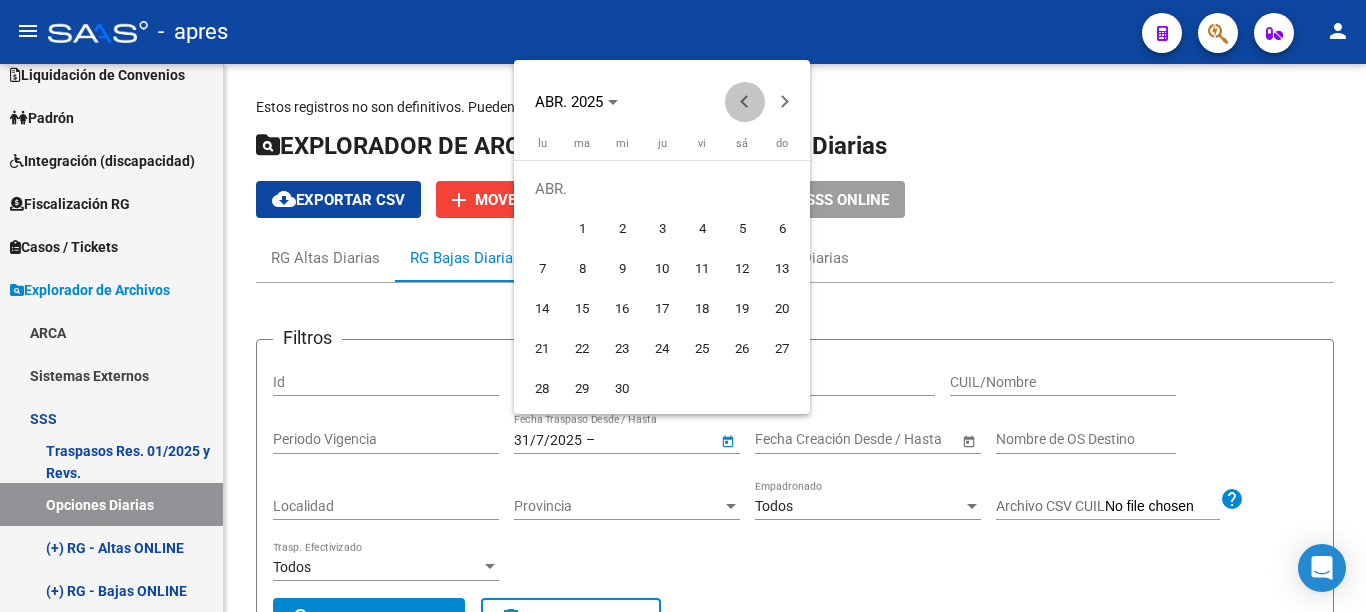 click at bounding box center [745, 102] 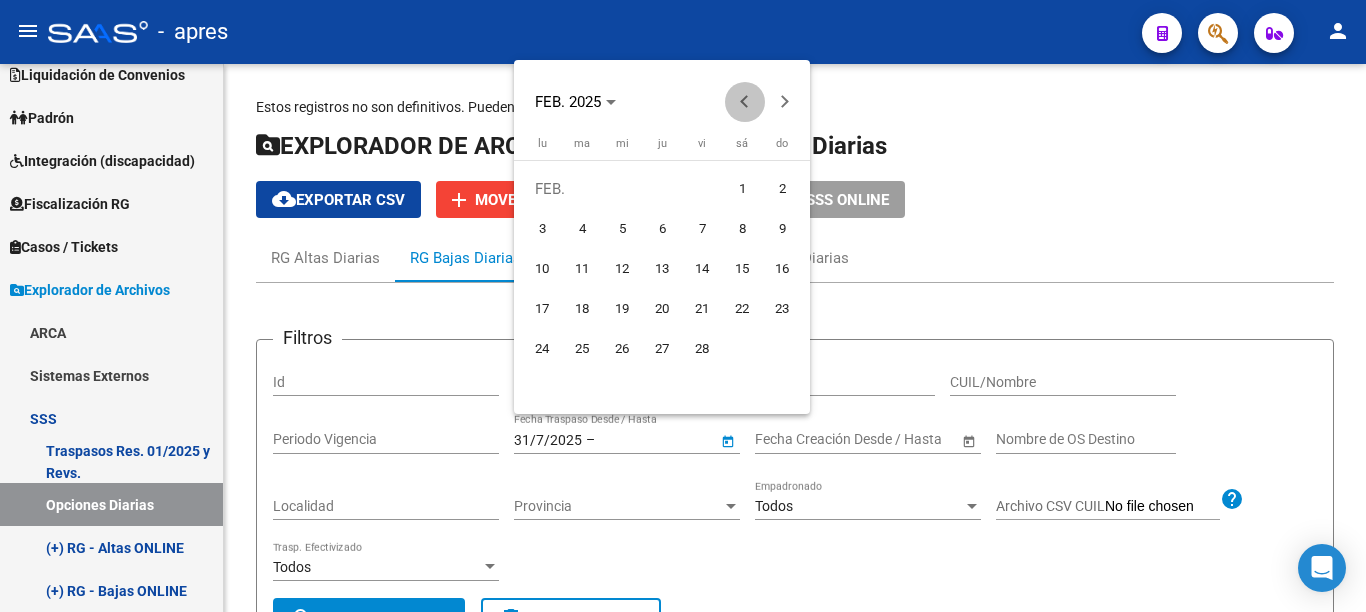 click at bounding box center (745, 102) 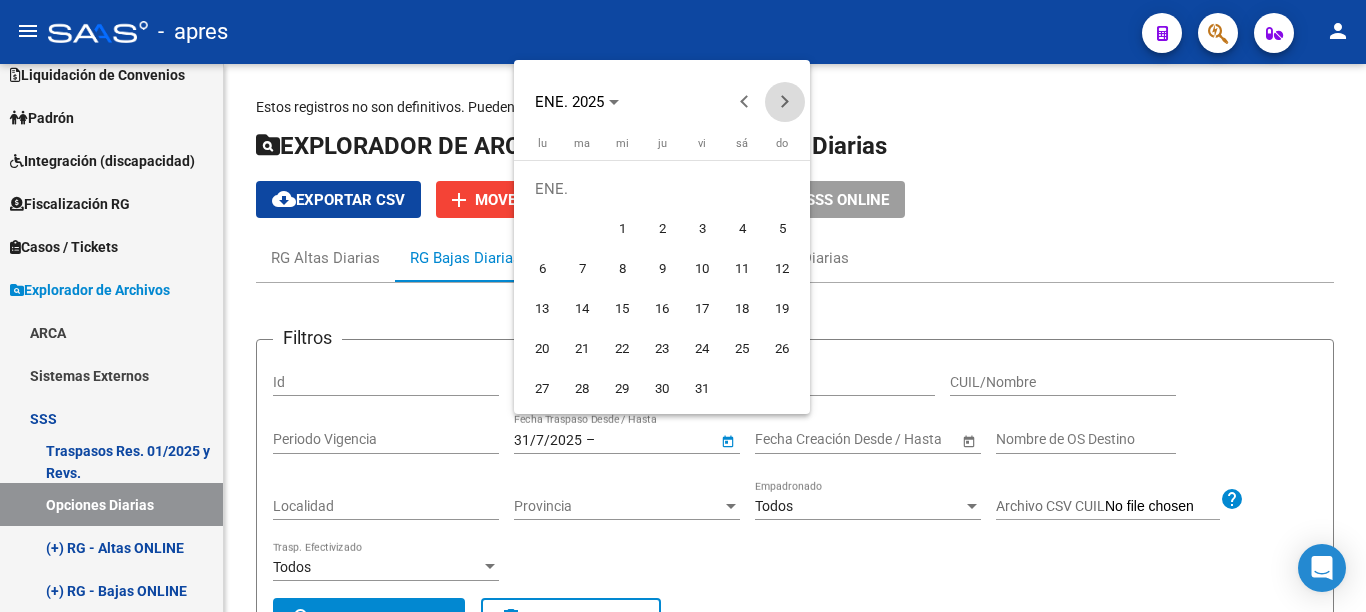 click at bounding box center [785, 102] 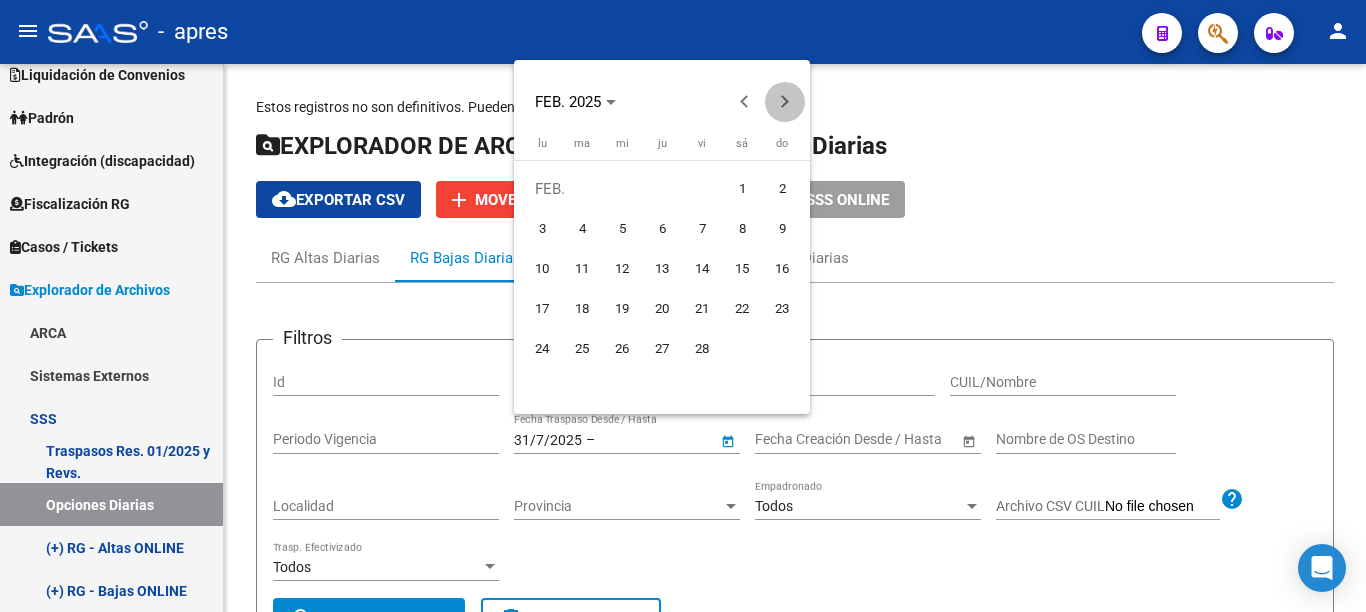 click at bounding box center [785, 102] 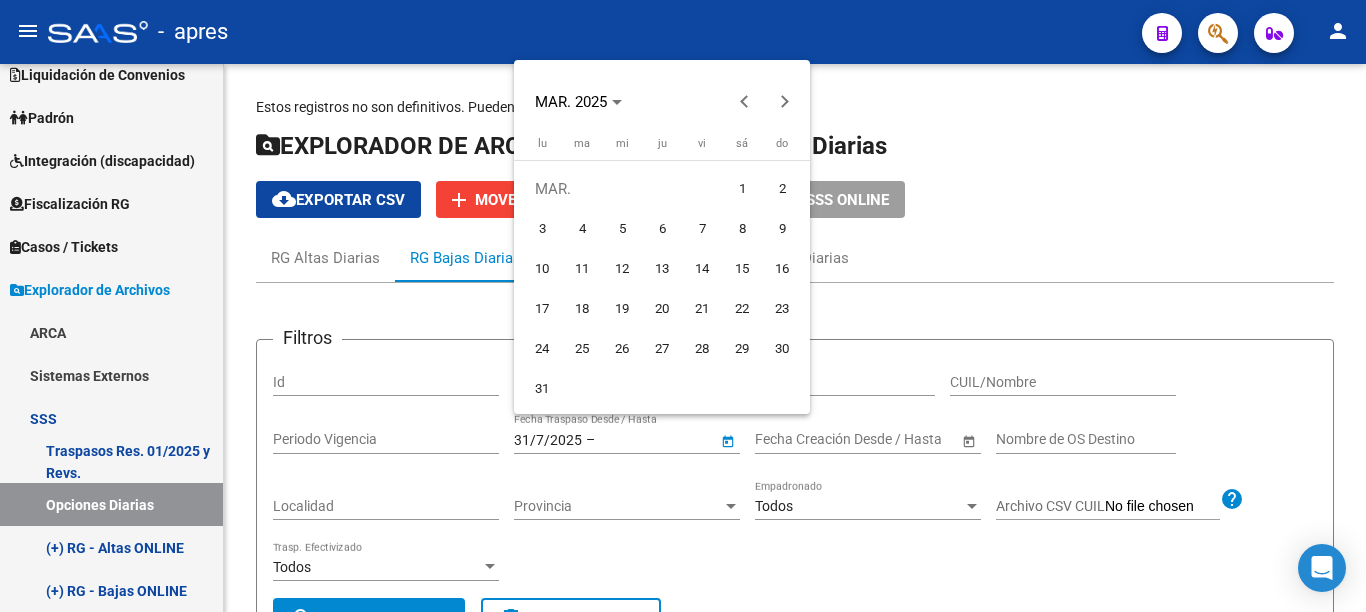 click on "1" at bounding box center (742, 189) 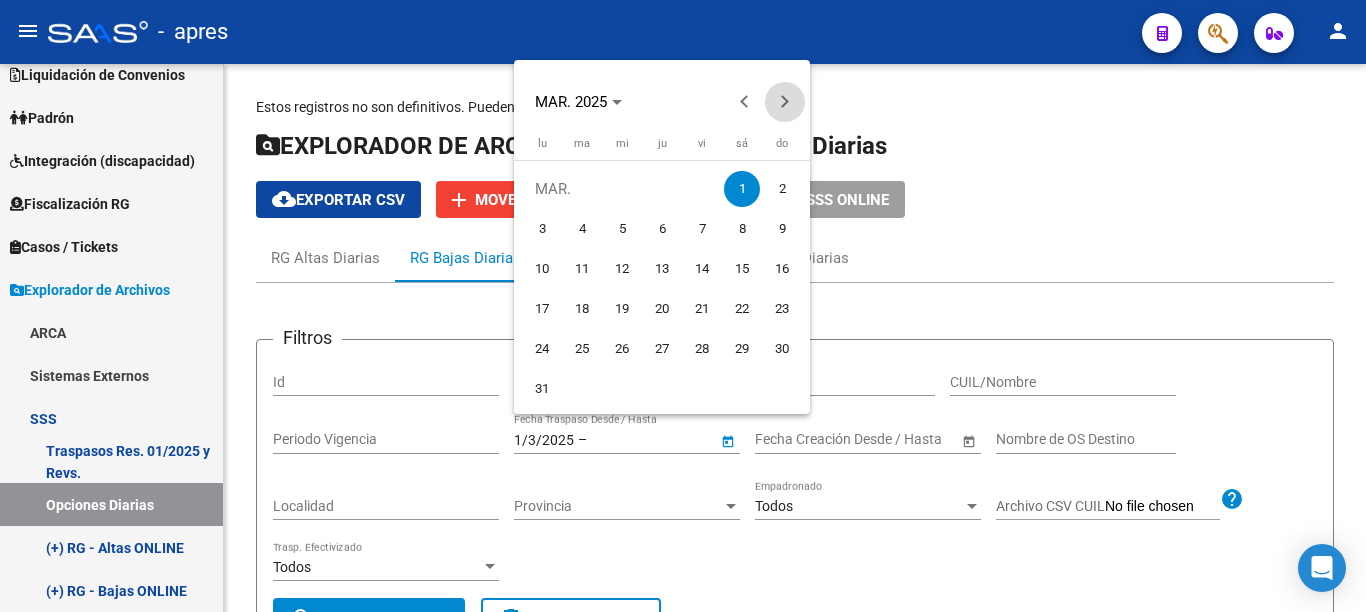 click at bounding box center [785, 102] 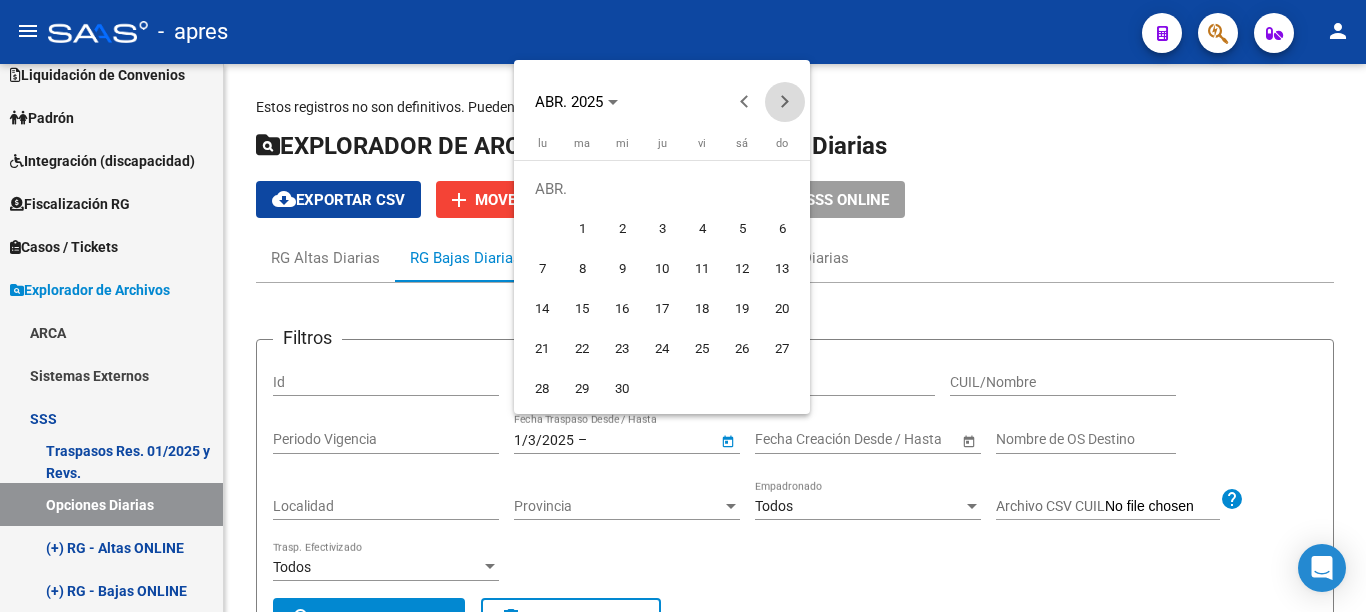 click at bounding box center [785, 102] 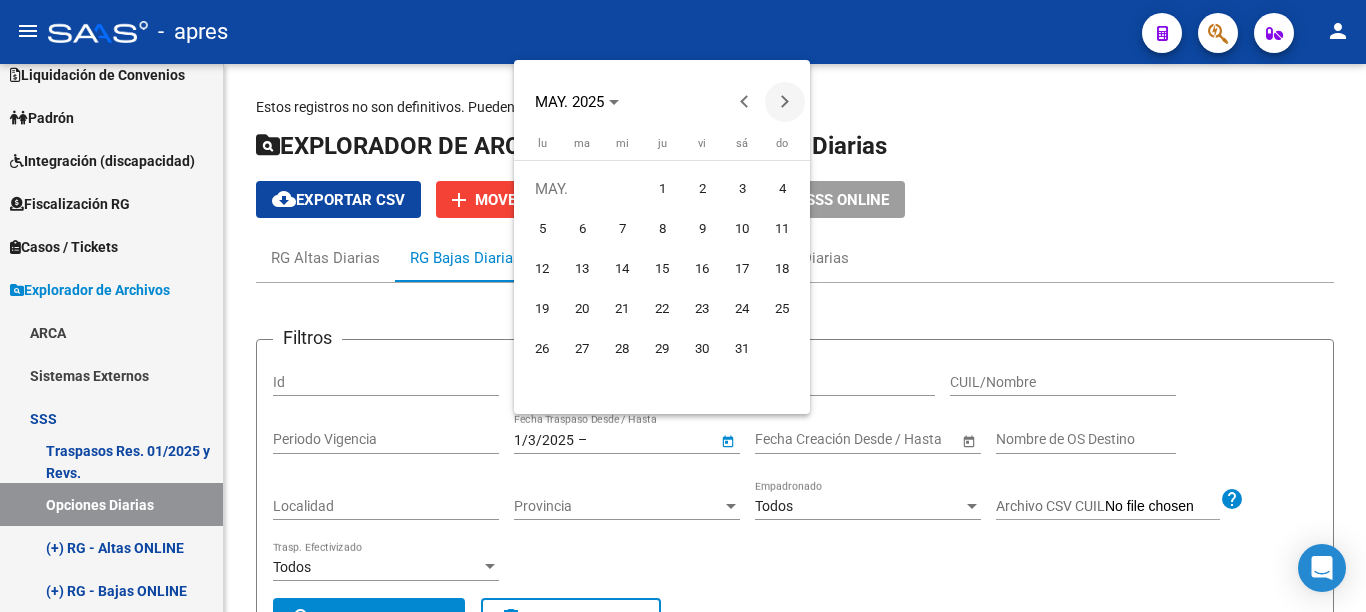 click at bounding box center [785, 102] 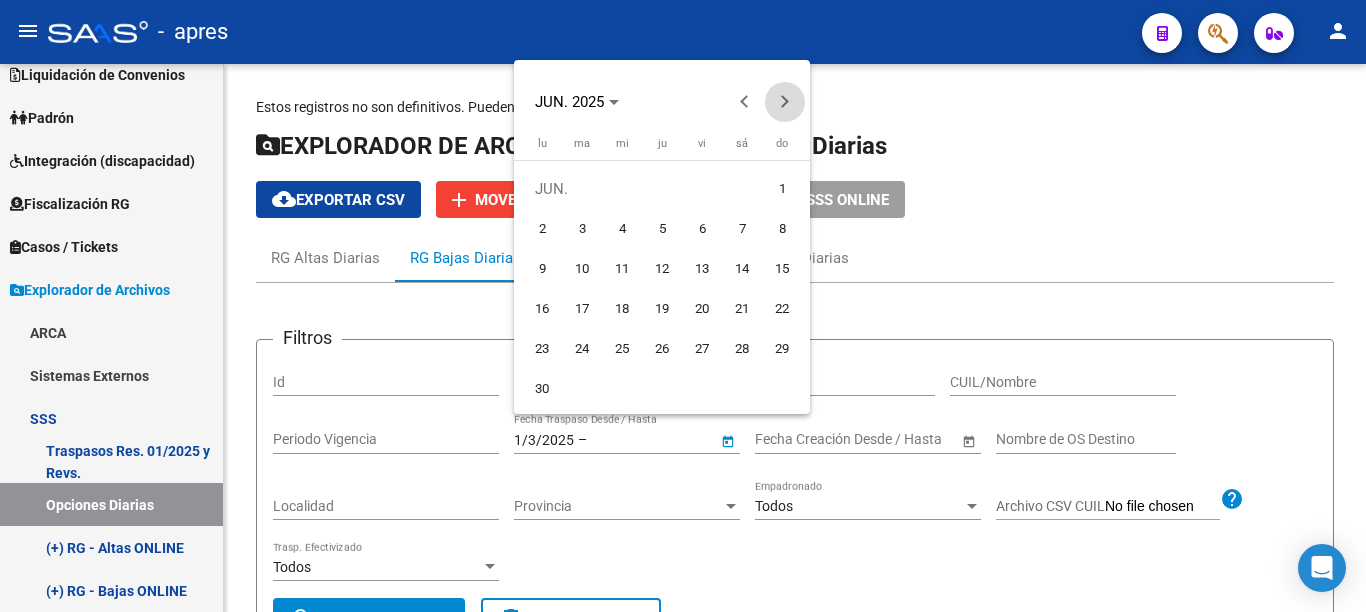 click at bounding box center [785, 102] 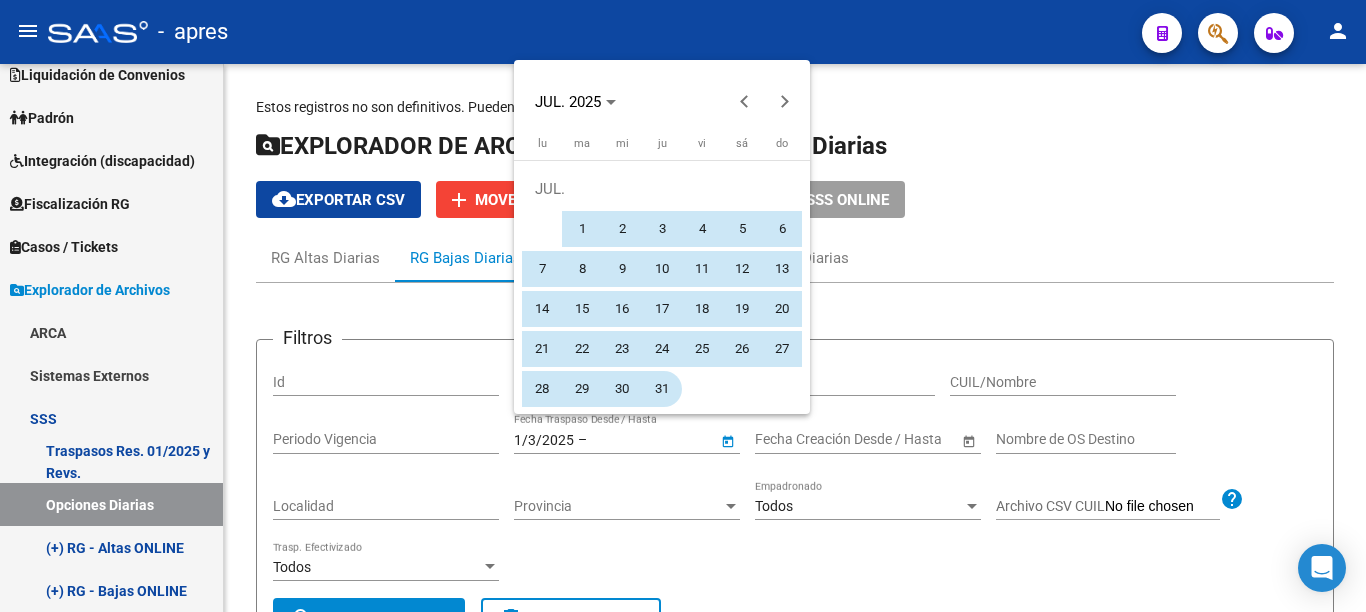 click on "31" at bounding box center [662, 389] 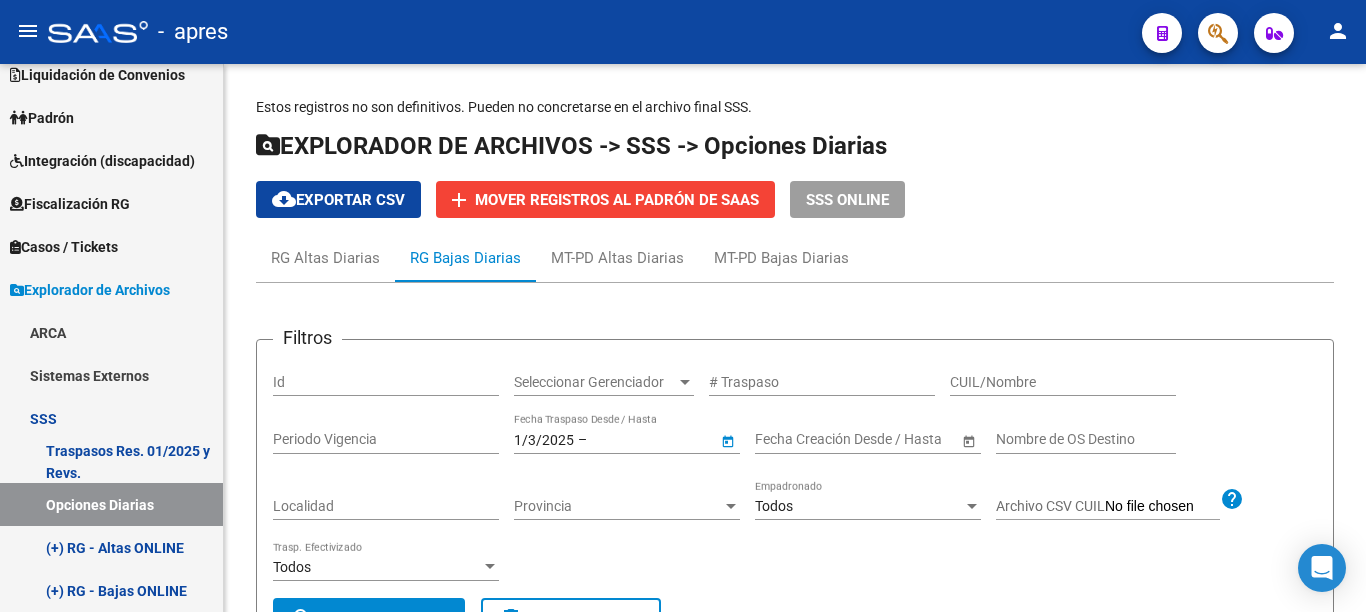 type on "31/7/2025" 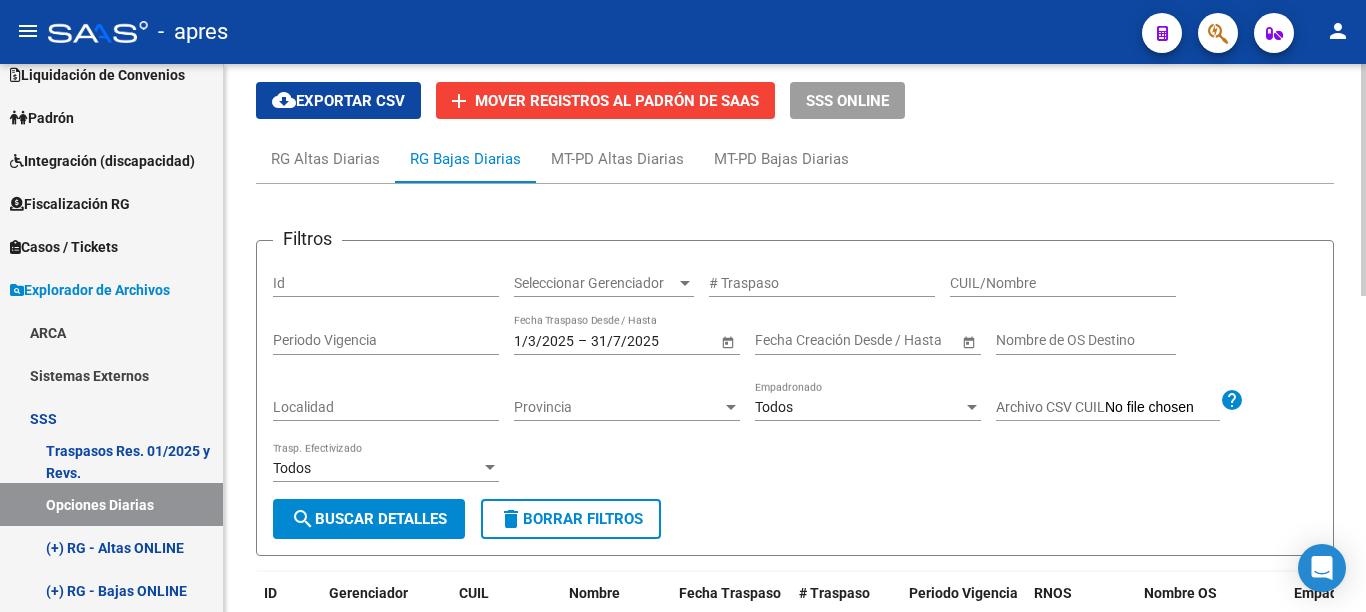 scroll, scrollTop: 120, scrollLeft: 0, axis: vertical 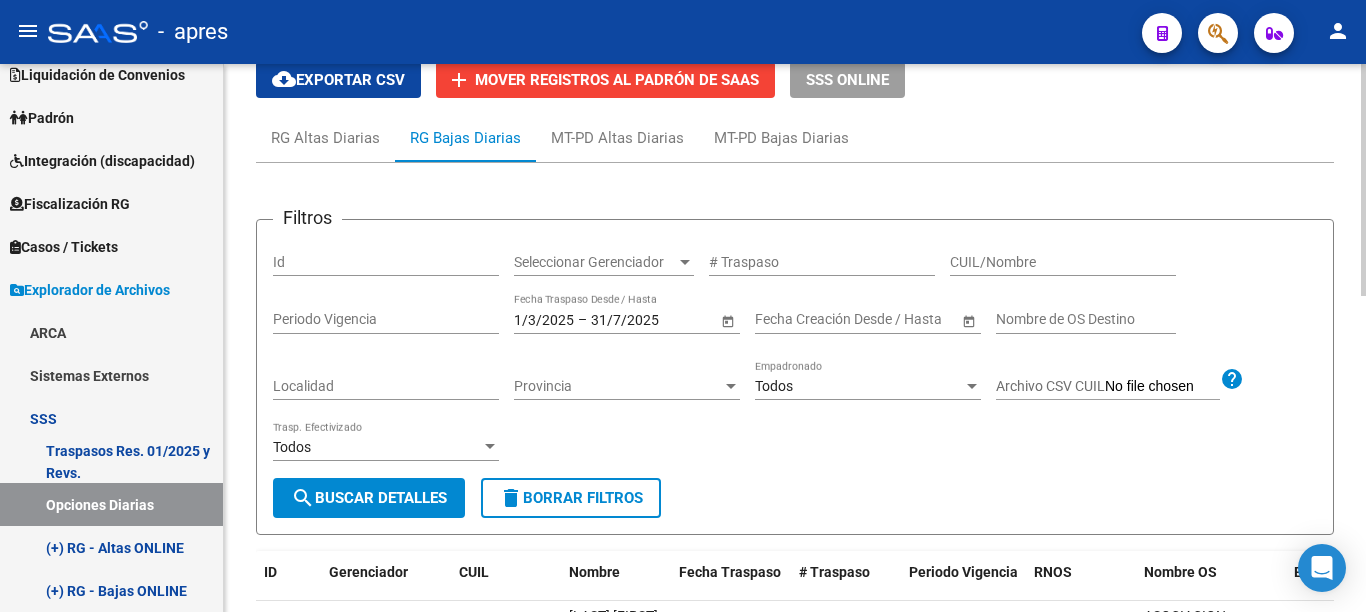 click 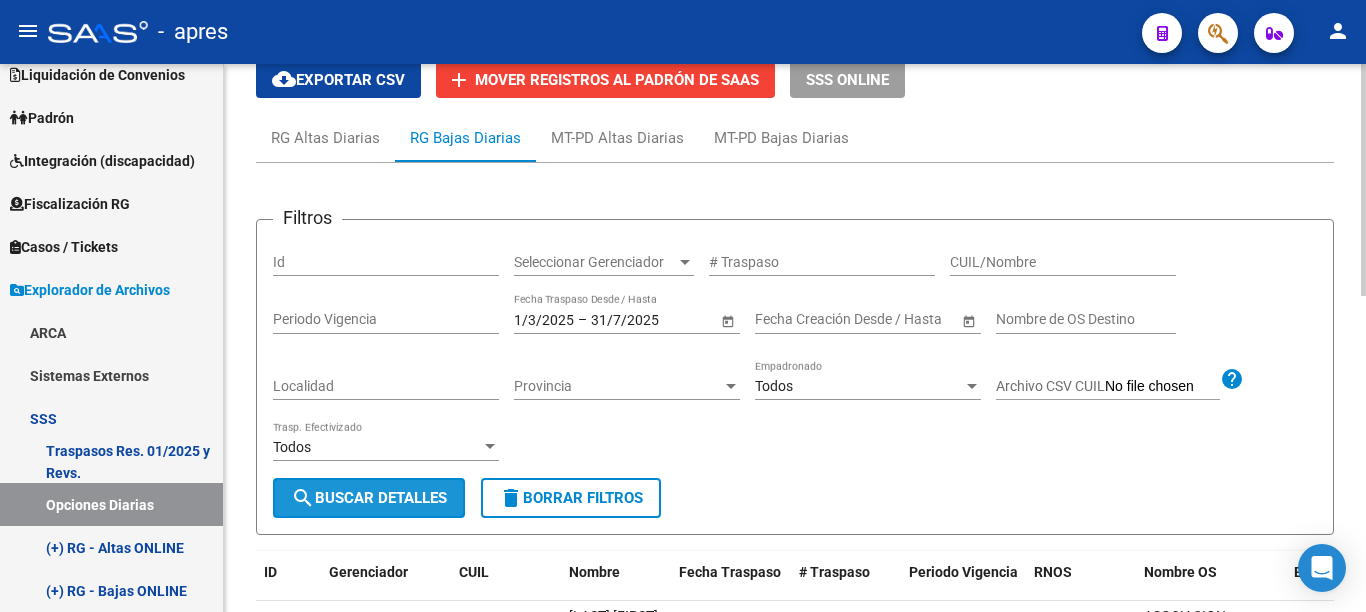 click on "search  Buscar Detalles" at bounding box center [369, 498] 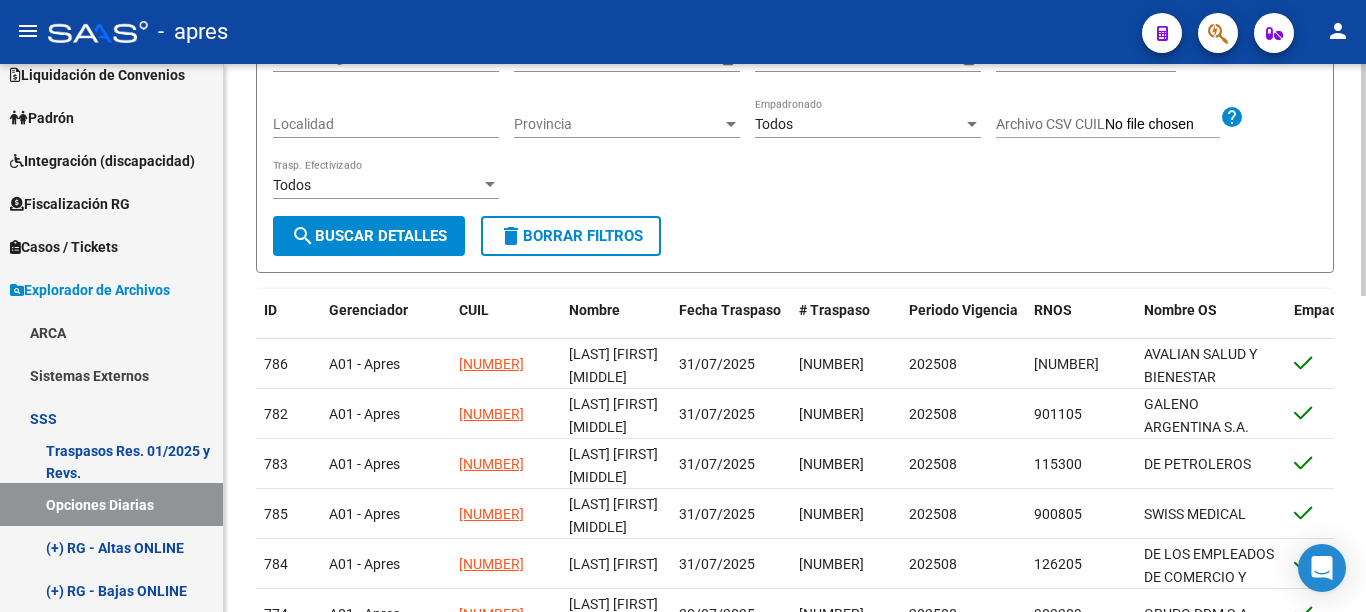 scroll, scrollTop: 427, scrollLeft: 0, axis: vertical 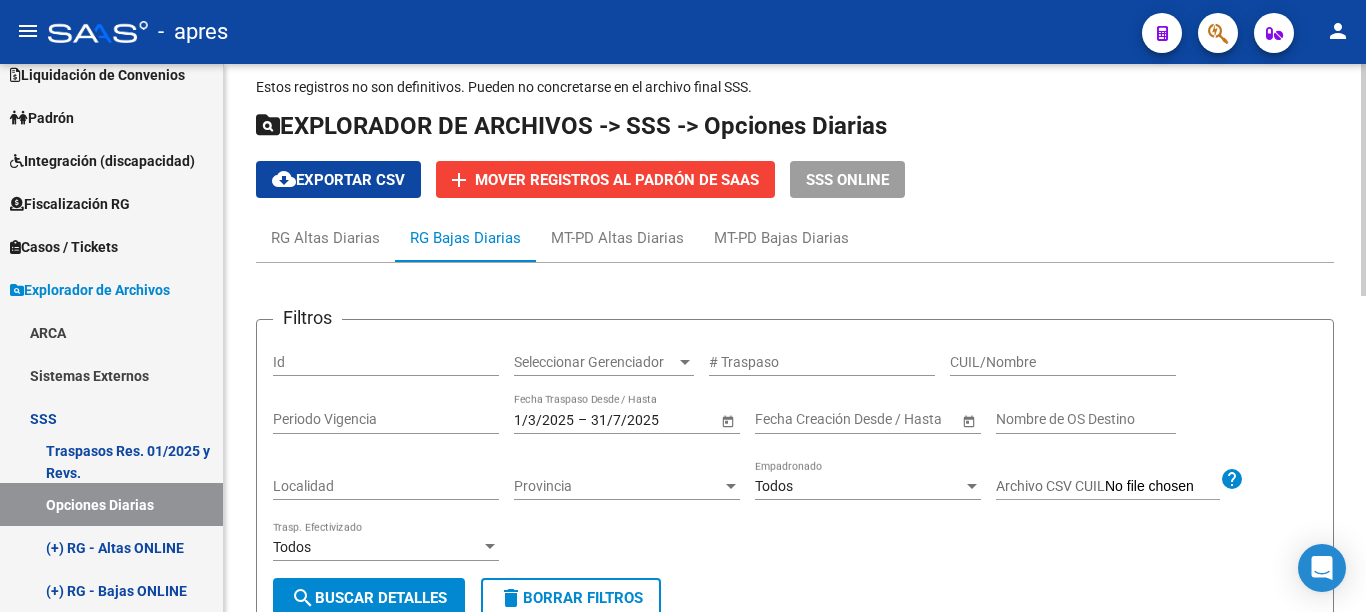 click on "Estos registros no son definitivos. Pueden no concretarse en el archivo final SSS.  EXPLORADOR DE ARCHIVOS -> SSS -> Opciones Diarias cloud_download  Exportar CSV  add Mover registros al PADRÓN de SAAS SSS ONLINE RG Altas Diarias RG Bajas Diarias MT-PD Altas Diarias MT-PD Bajas Diarias Filtros Id Seleccionar Gerenciador Seleccionar Gerenciador # Traspaso CUIL/Nombre Periodo Vigencia [DATE] [DATE] – [DATE] End date Fecha Traspaso Desde / Hasta Start date – End date Fecha Creación Desde / Hasta Nombre de OS Destino [CITY] [STATE] Provincia Todos Empadronado Archivo CSV CUIL help Todos Trasp. Efectivizado search  Buscar Detalles  delete  Borrar Filtros  ID Gerenciador CUIL Nombre Fecha Traspaso # Traspaso Periodo Vigencia RNOS Nombre OS Empadronado Telefono Email Codigo Postal [STATE] [CITY] Creado 786 A01 - Apres [NUMBER] VELCOFF NAHUEL LUCIANO  [DATE]  [NUMBER] 202508 [NUMBER]  AVALIAN SALUD Y BIENESTAR COOPERATIVA LIMITADA  [PHONE] Nahuvelcoff@gmail.com [POSTAL_CODE] BUENOS AIRES 782" 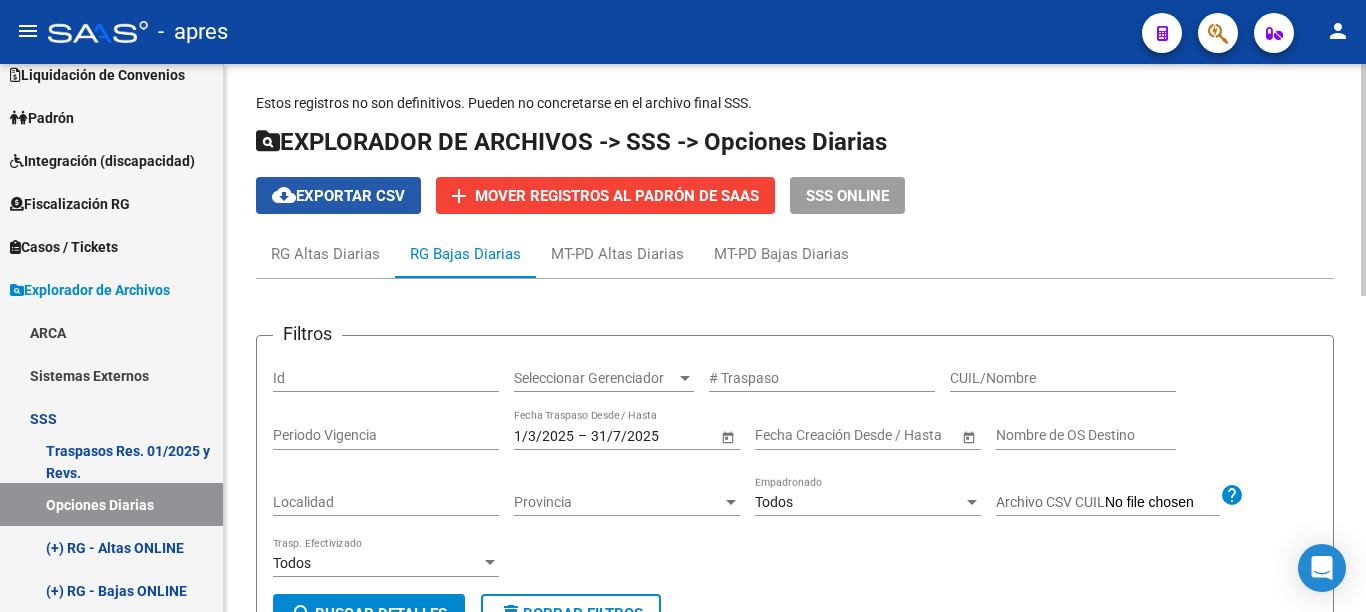 click on "cloud_download  Exportar CSV" 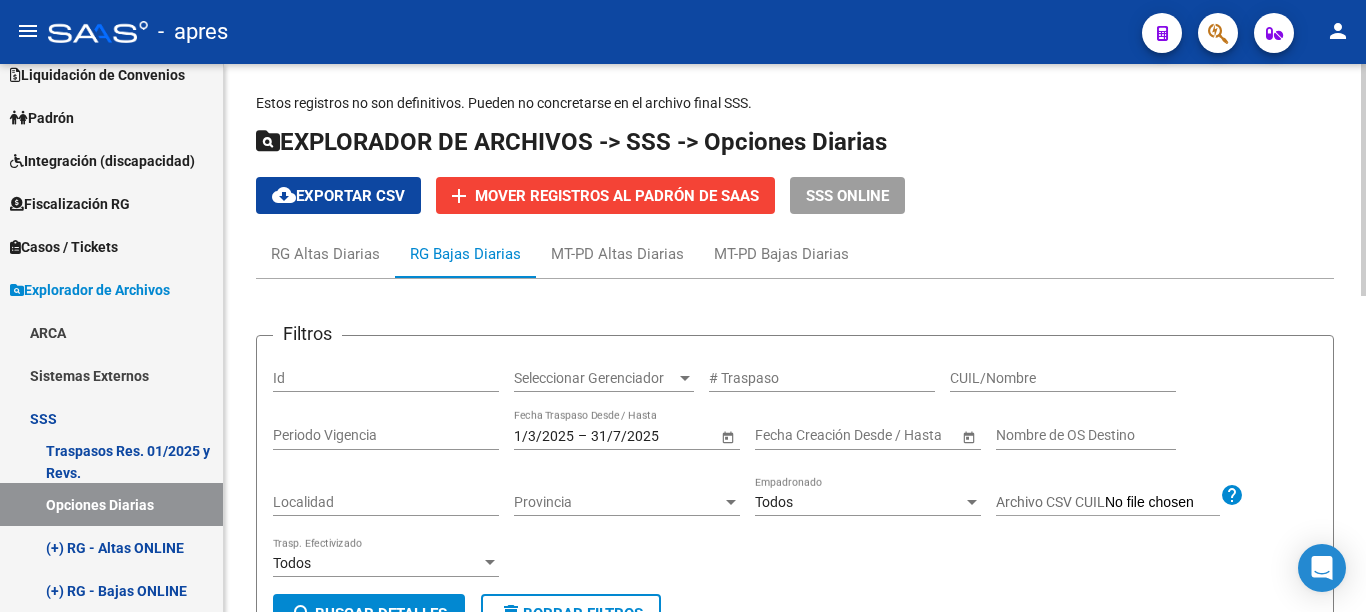 click 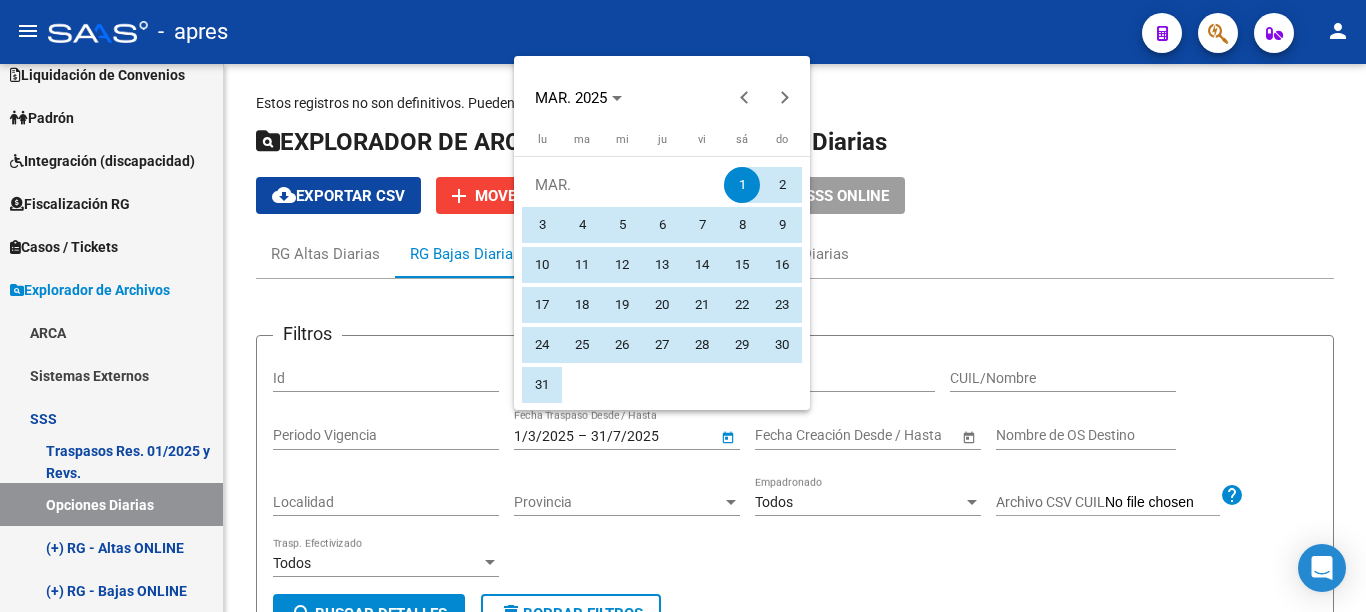 click on "1" at bounding box center [742, 185] 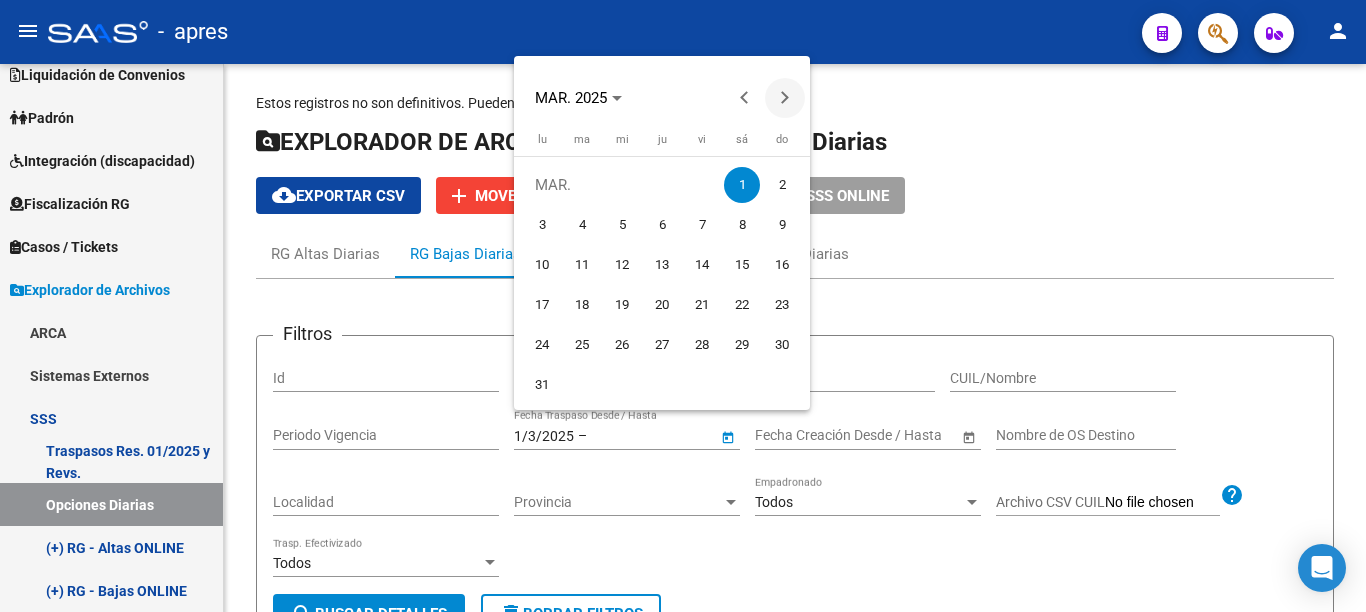 click at bounding box center [785, 98] 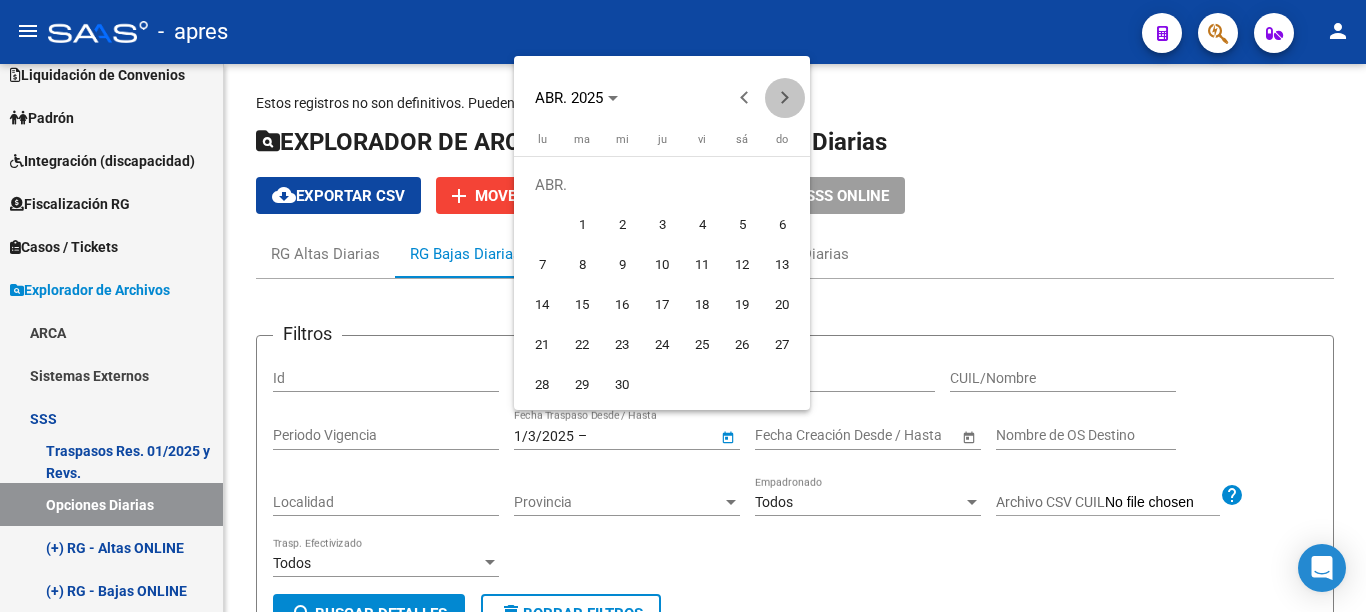 click at bounding box center (785, 98) 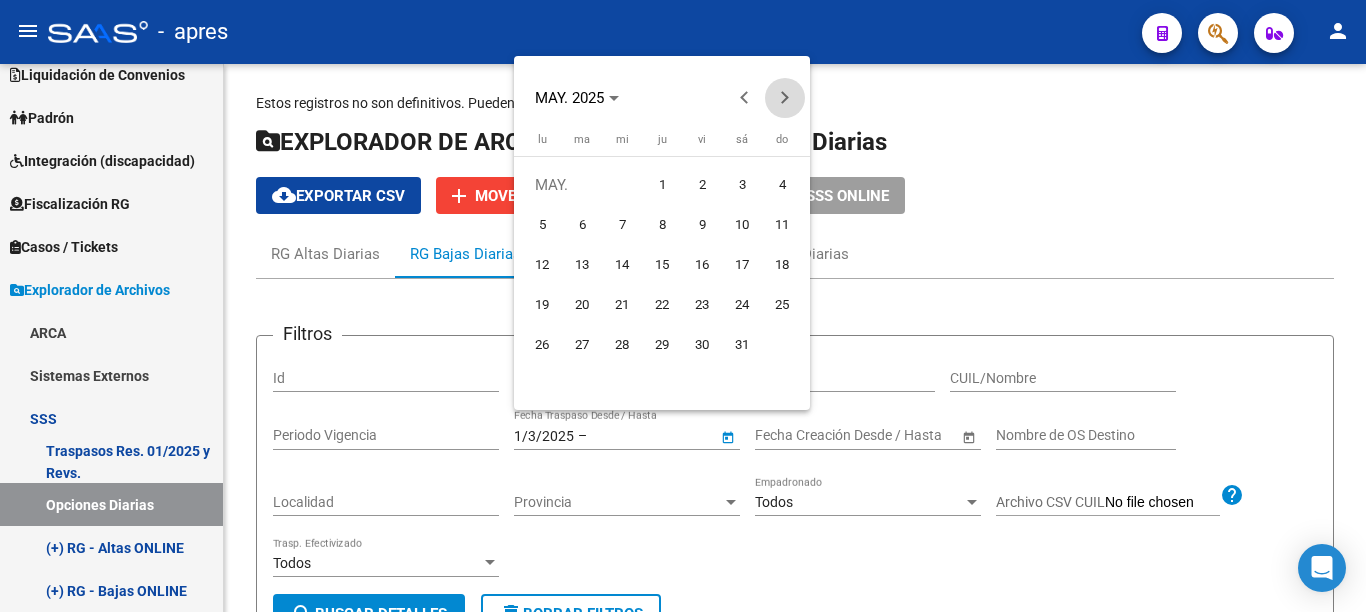 click at bounding box center (785, 98) 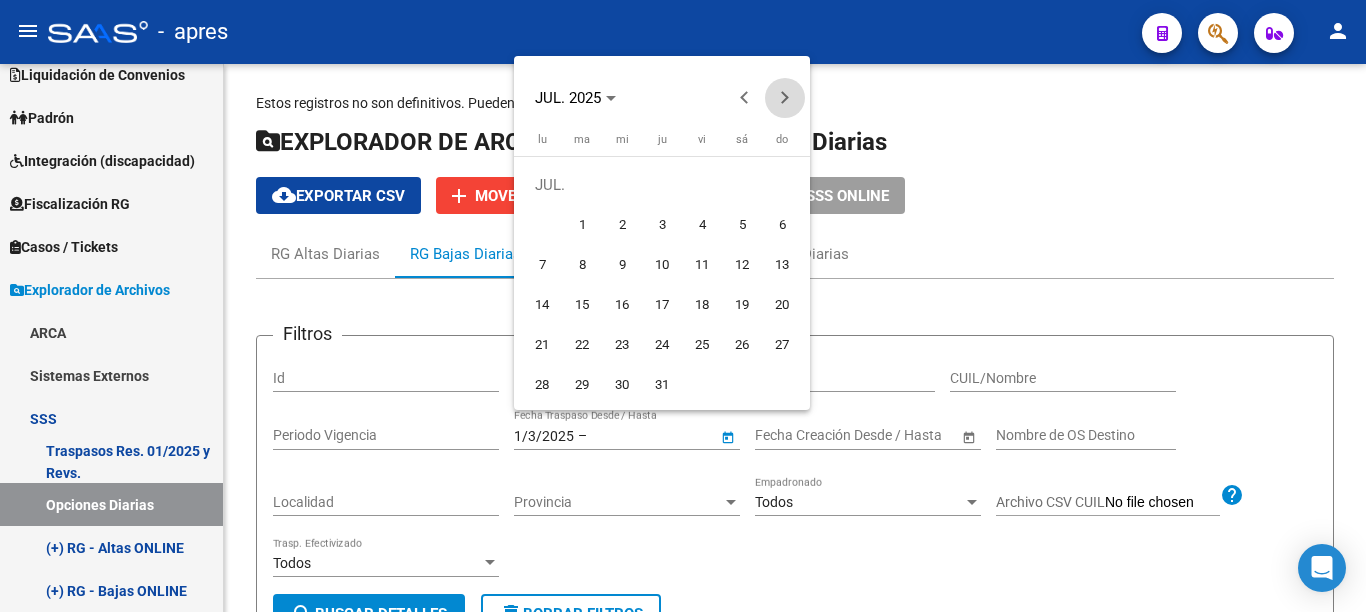 click at bounding box center [785, 98] 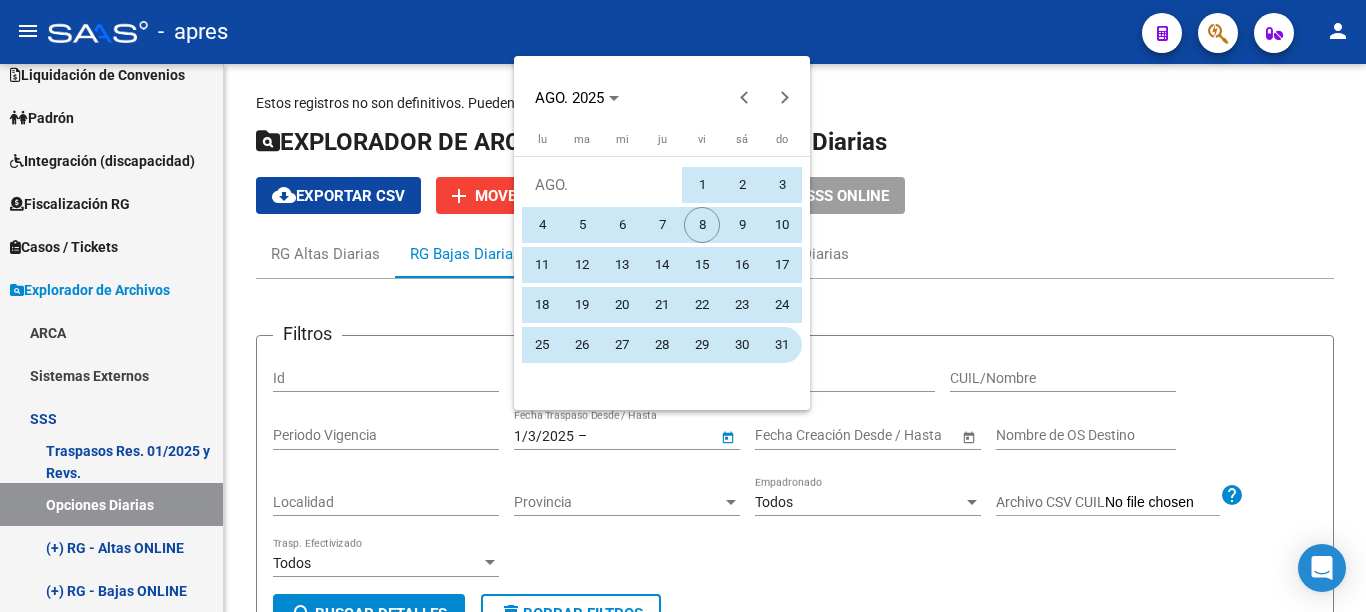 click on "31" at bounding box center (782, 345) 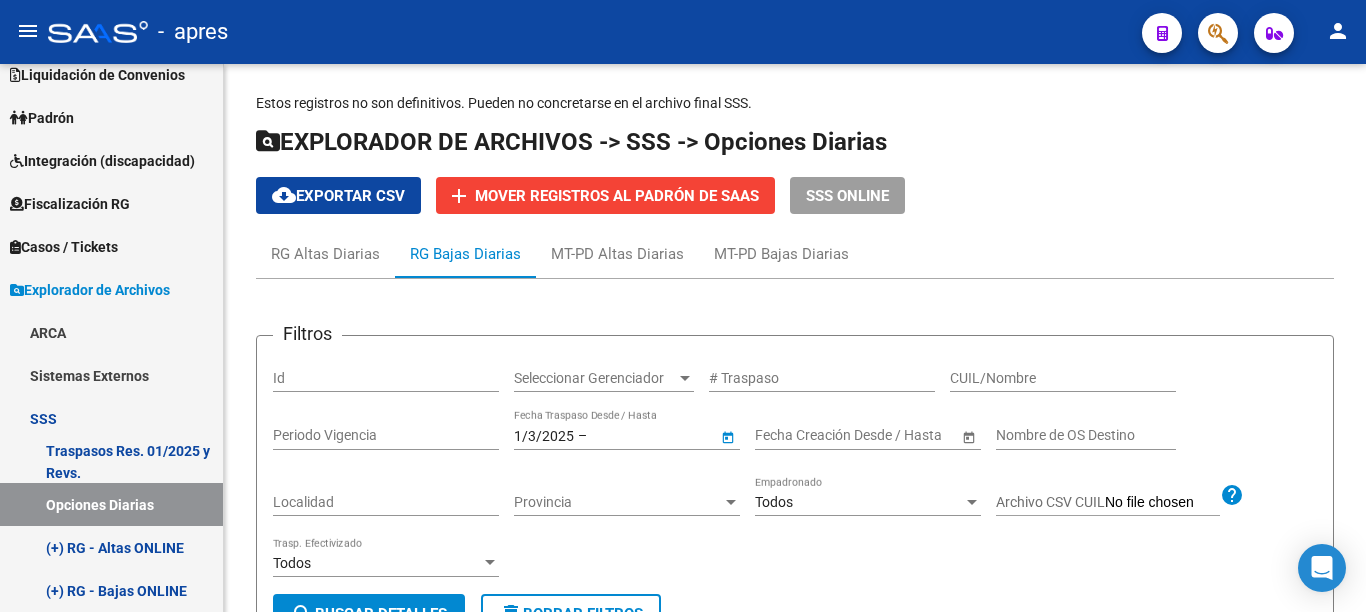 type on "31/8/2025" 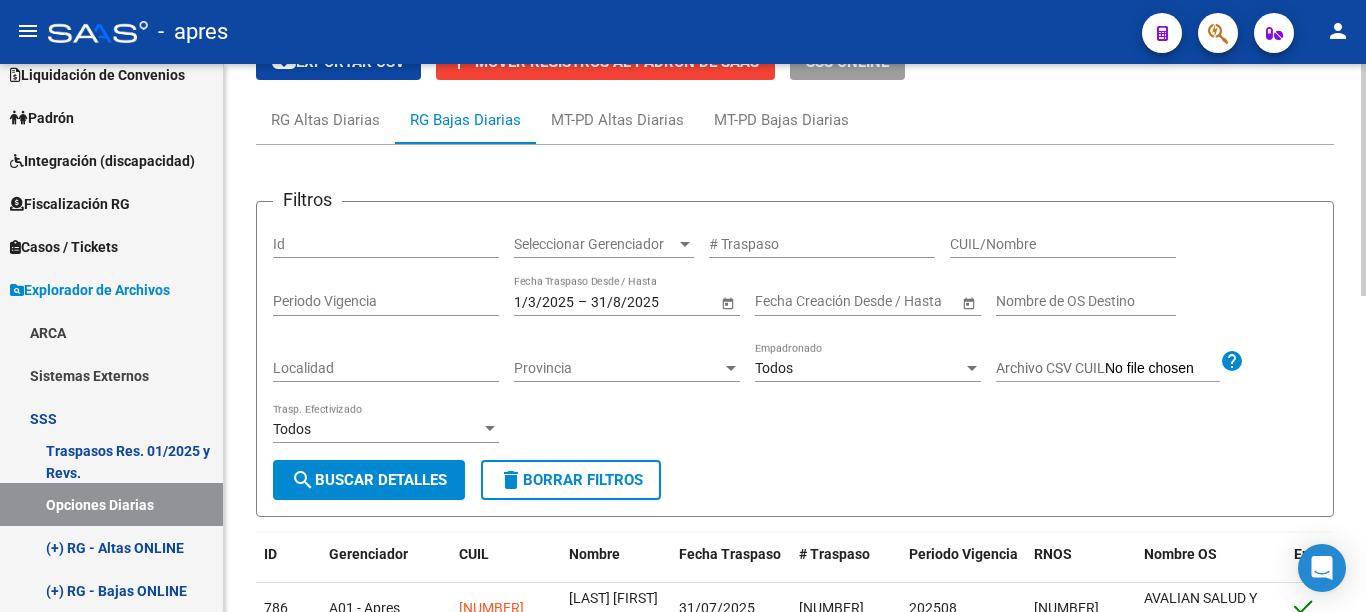 scroll, scrollTop: 178, scrollLeft: 0, axis: vertical 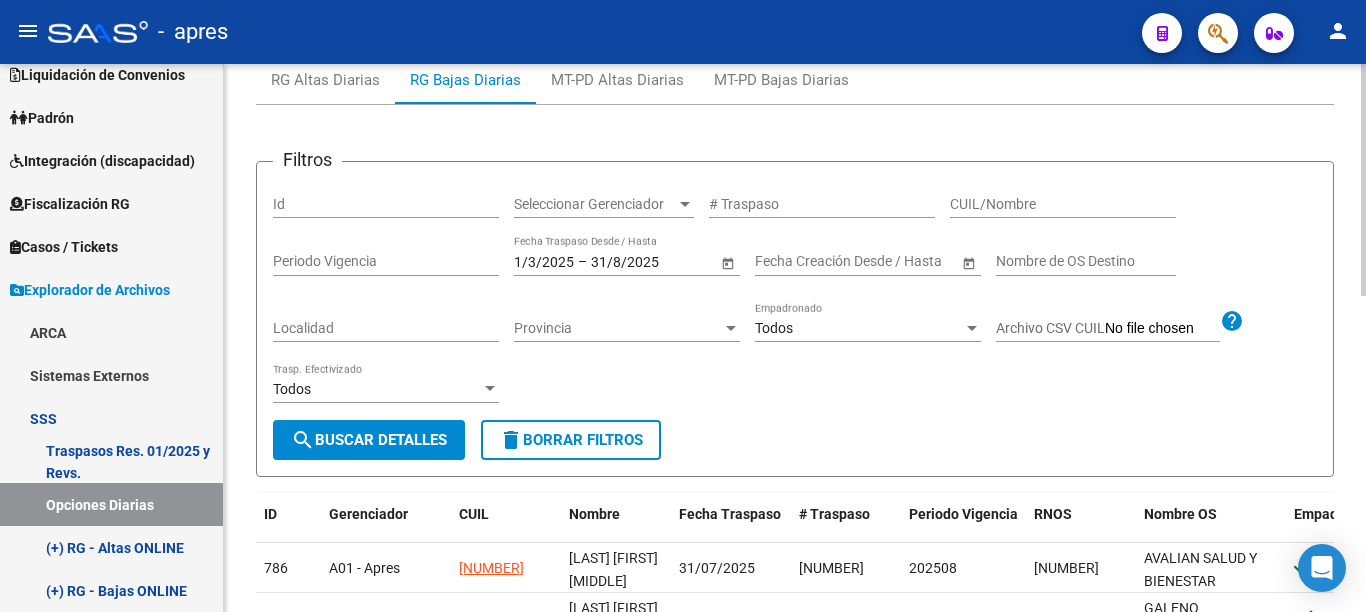 click 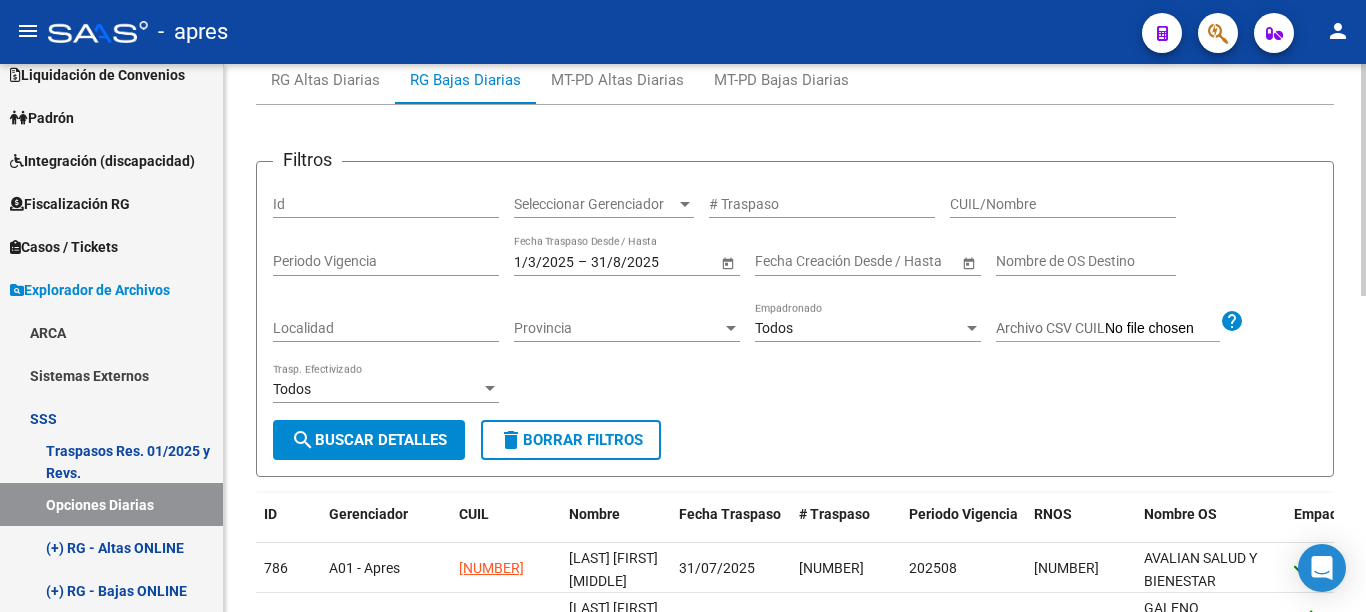 click on "search  Buscar Detalles" at bounding box center (369, 440) 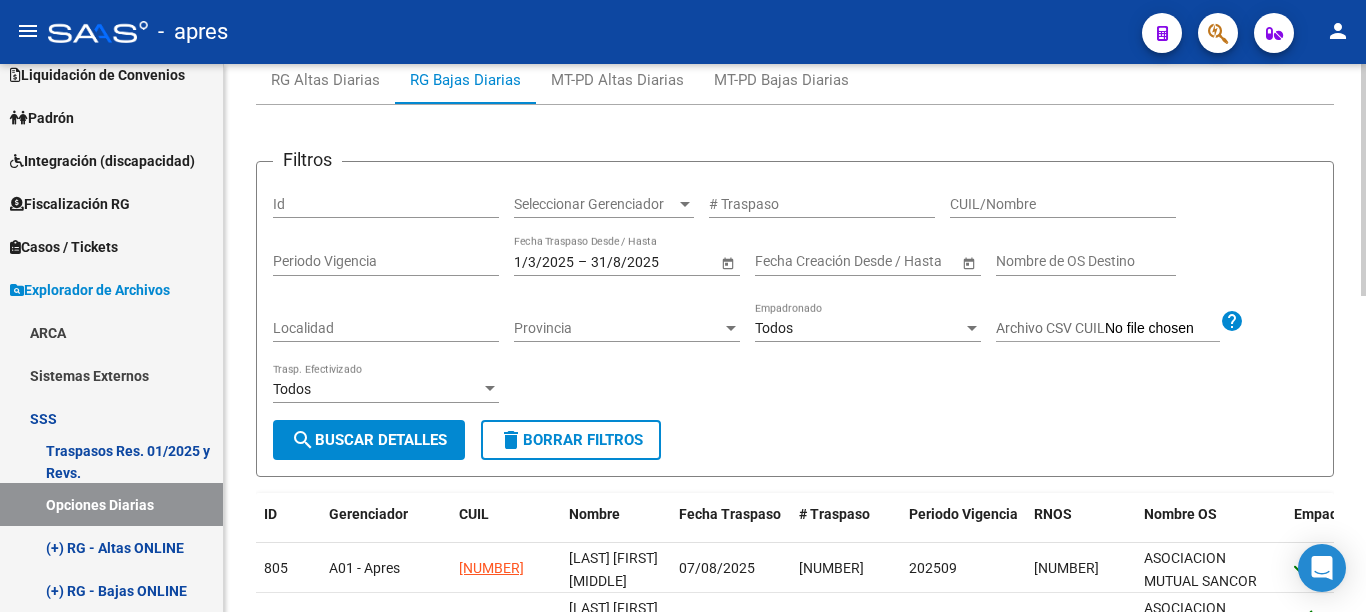 scroll, scrollTop: 0, scrollLeft: 0, axis: both 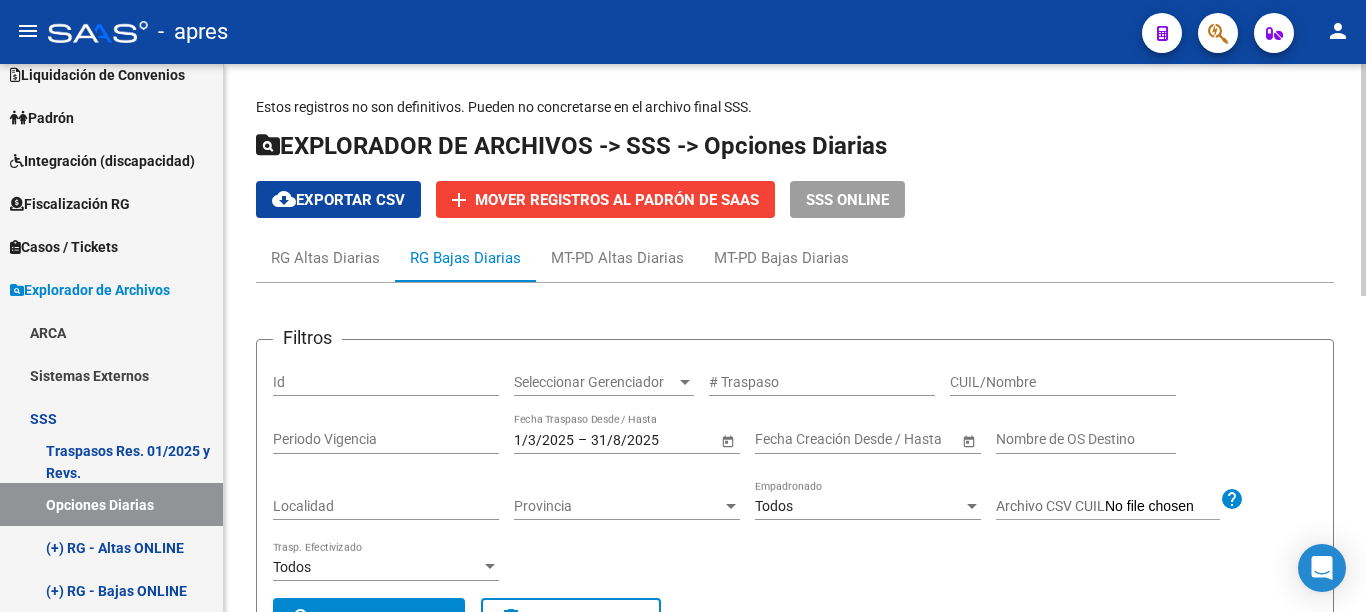click on "Estos registros no son definitivos. Pueden no concretarse en el archivo final SSS.  EXPLORADOR DE ARCHIVOS -> SSS -> Opciones Diarias cloud_download  Exportar CSV  add Mover registros al PADRÓN de SAAS SSS ONLINE RG Altas Diarias RG Bajas Diarias MT-PD Altas Diarias MT-PD Bajas Diarias Filtros Id Seleccionar Gerenciador Seleccionar Gerenciador # Traspaso CUIL/Nombre Periodo Vigencia [DATE] [DATE] – [DATE] End date Fecha Traspaso Desde / Hasta Start date – End date Fecha Creación Desde / Hasta Nombre de OS Destino [CITY] [STATE] Provincia Todos Empadronado Archivo CSV CUIL help Todos Trasp. Efectivizado search  Buscar Detalles  delete  Borrar Filtros  ID Gerenciador CUIL Nombre Fecha Traspaso # Traspaso Periodo Vigencia RNOS Nombre OS Empadronado Telefono Email Codigo Postal [STATE] [CITY] [DATE]" 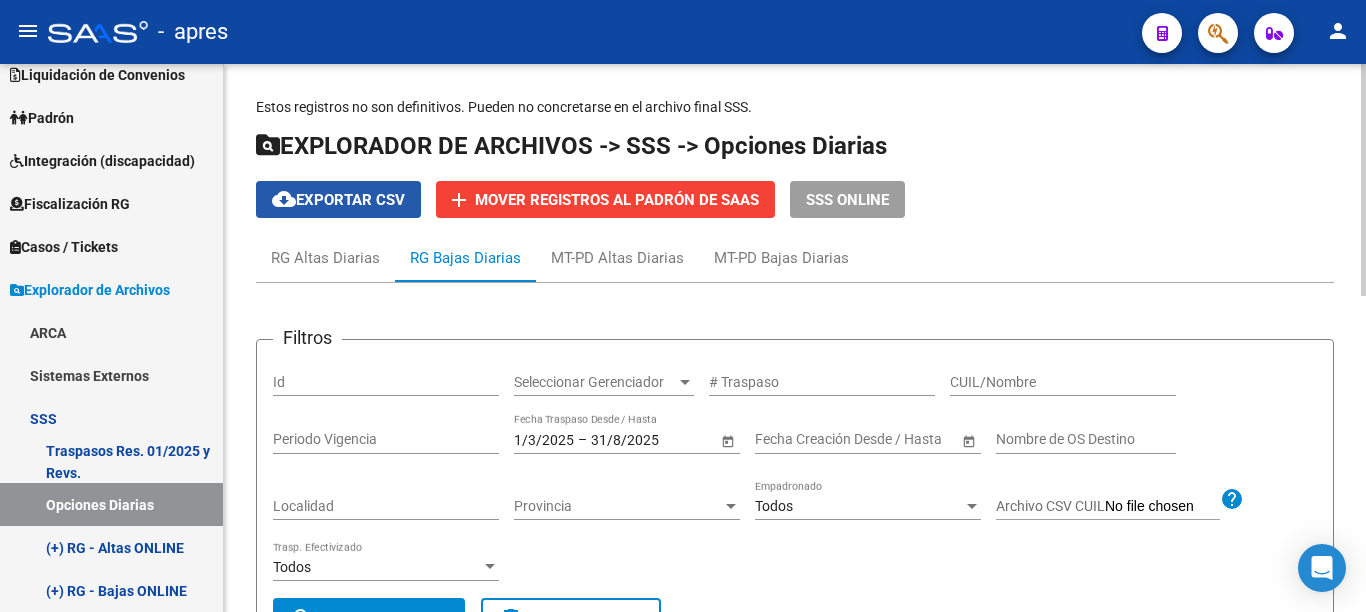 click on "cloud_download  Exportar CSV" 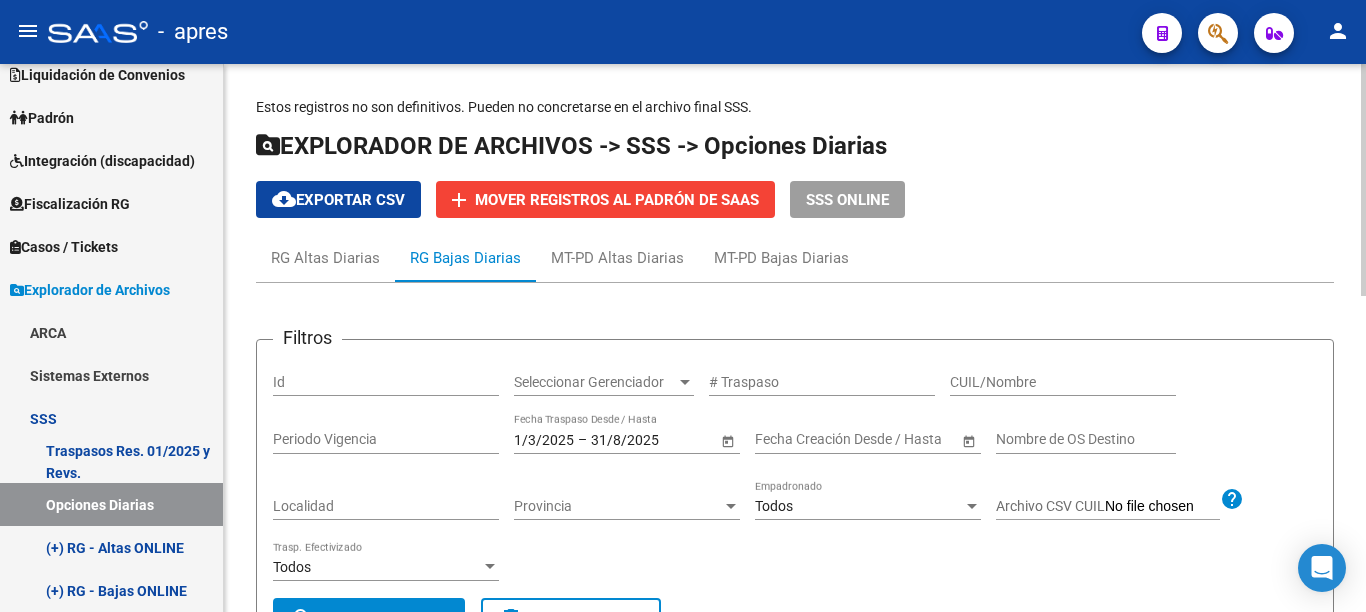 click 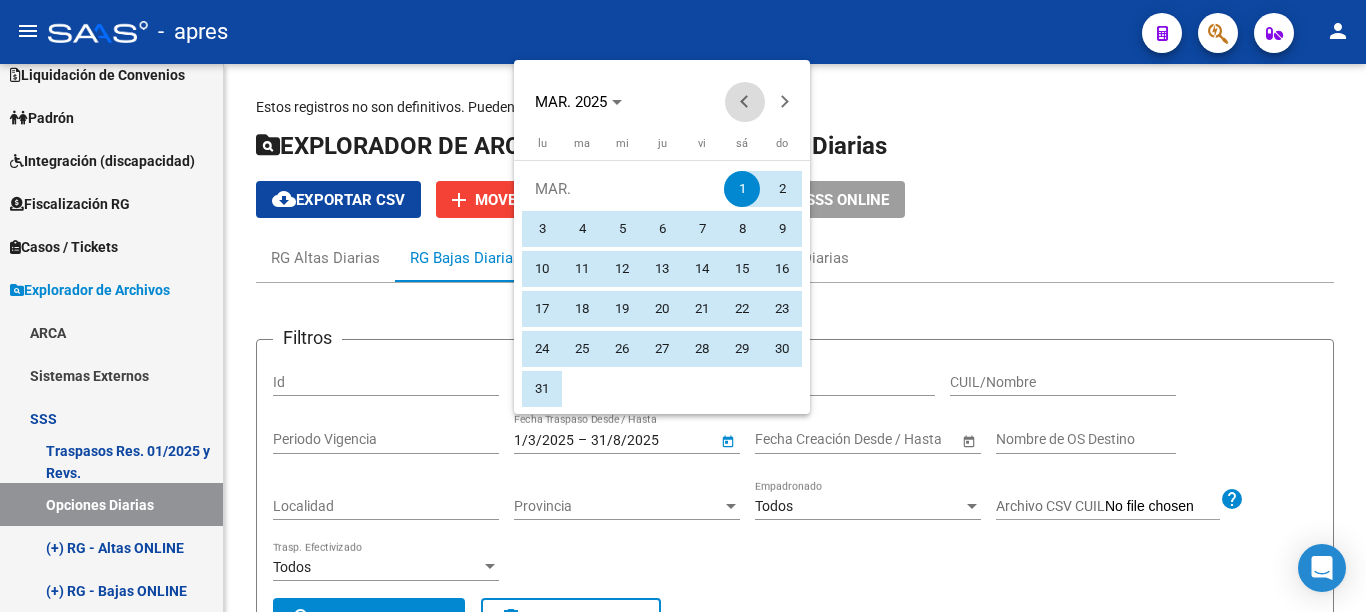 click at bounding box center [745, 102] 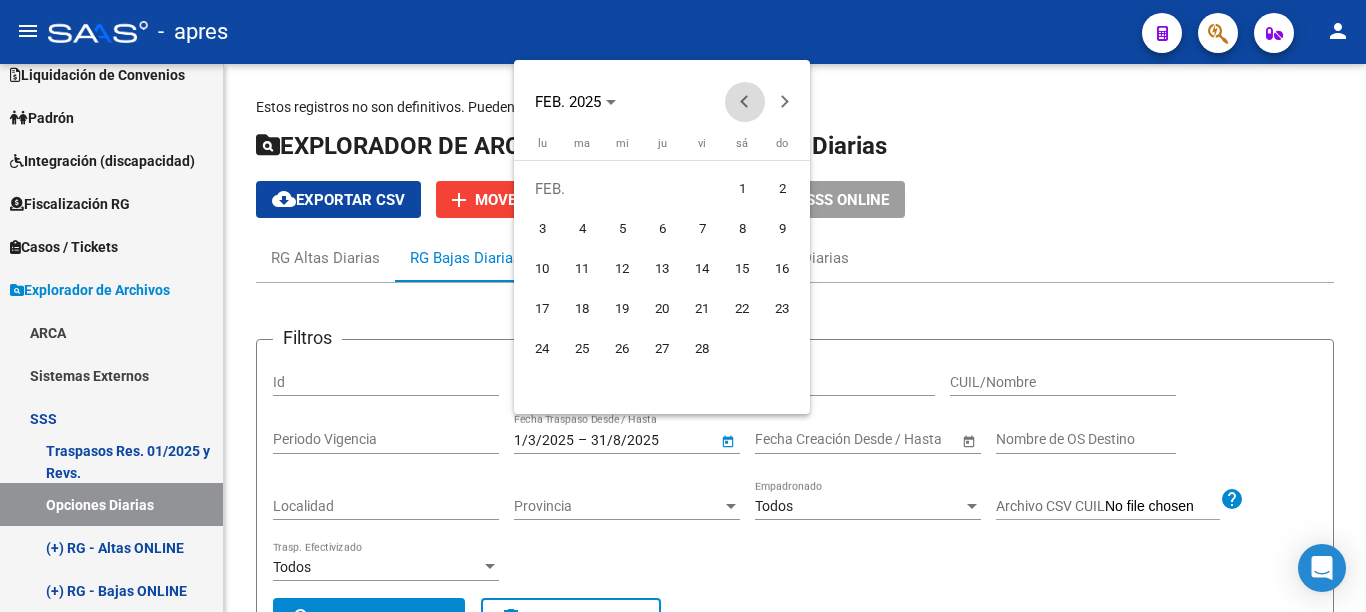 click at bounding box center (745, 102) 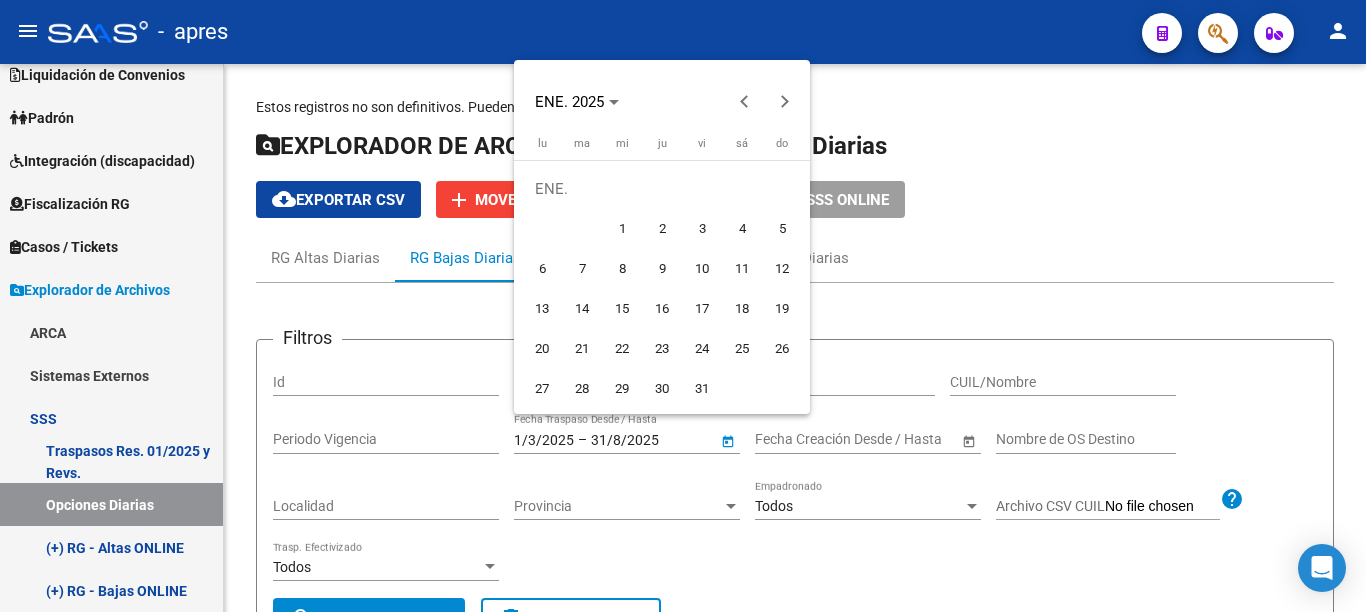 click on "1" at bounding box center (622, 229) 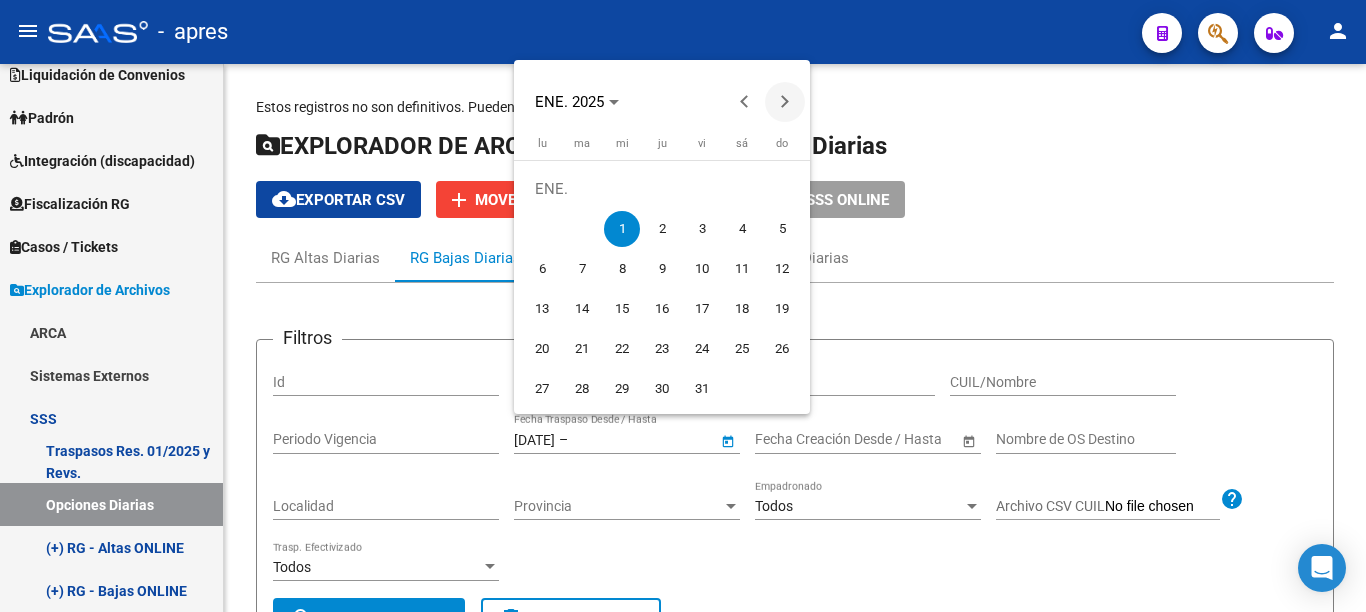 click at bounding box center (785, 102) 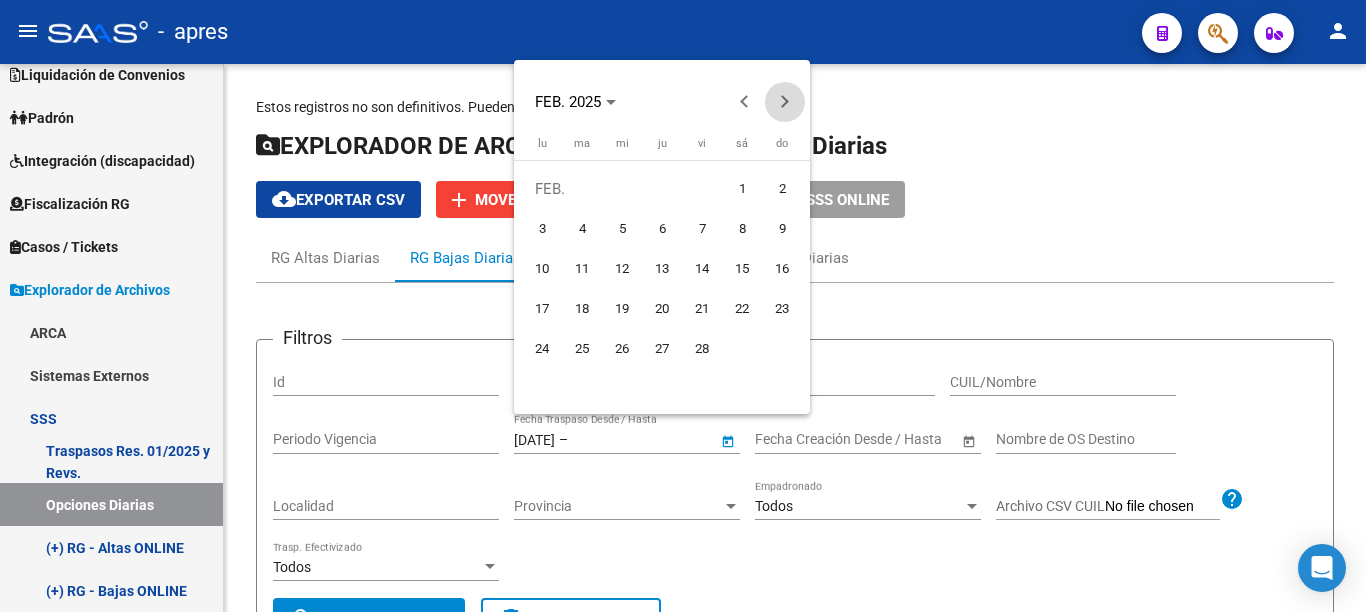 click at bounding box center [785, 102] 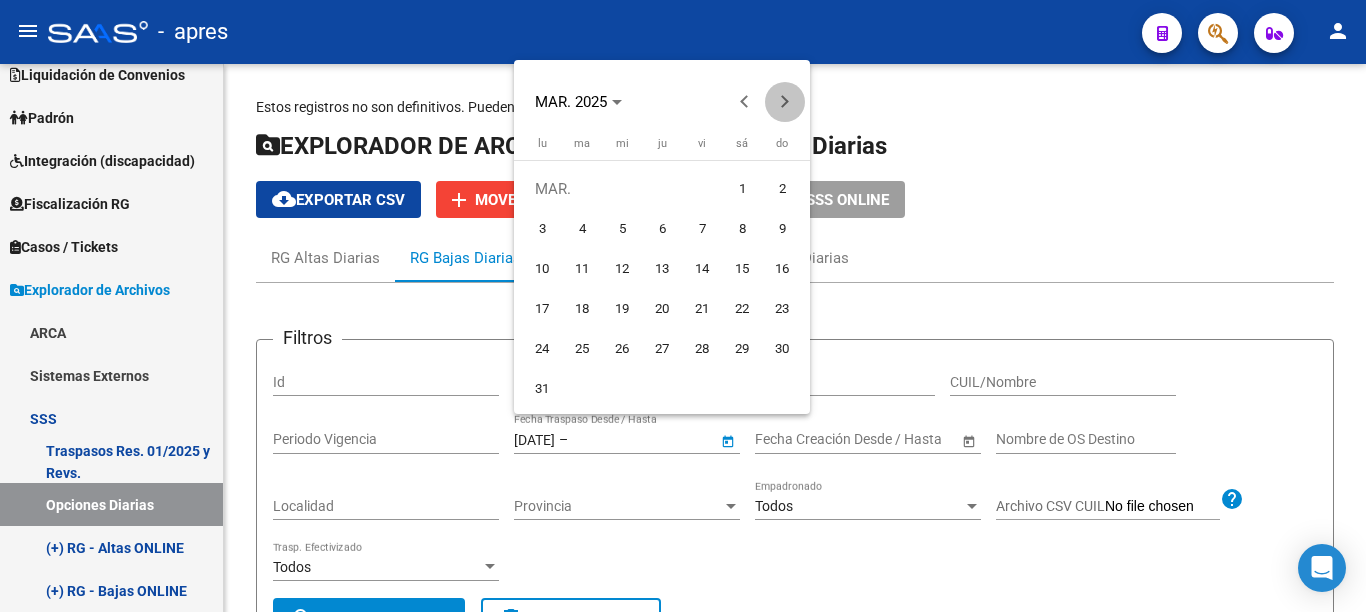 click at bounding box center [785, 102] 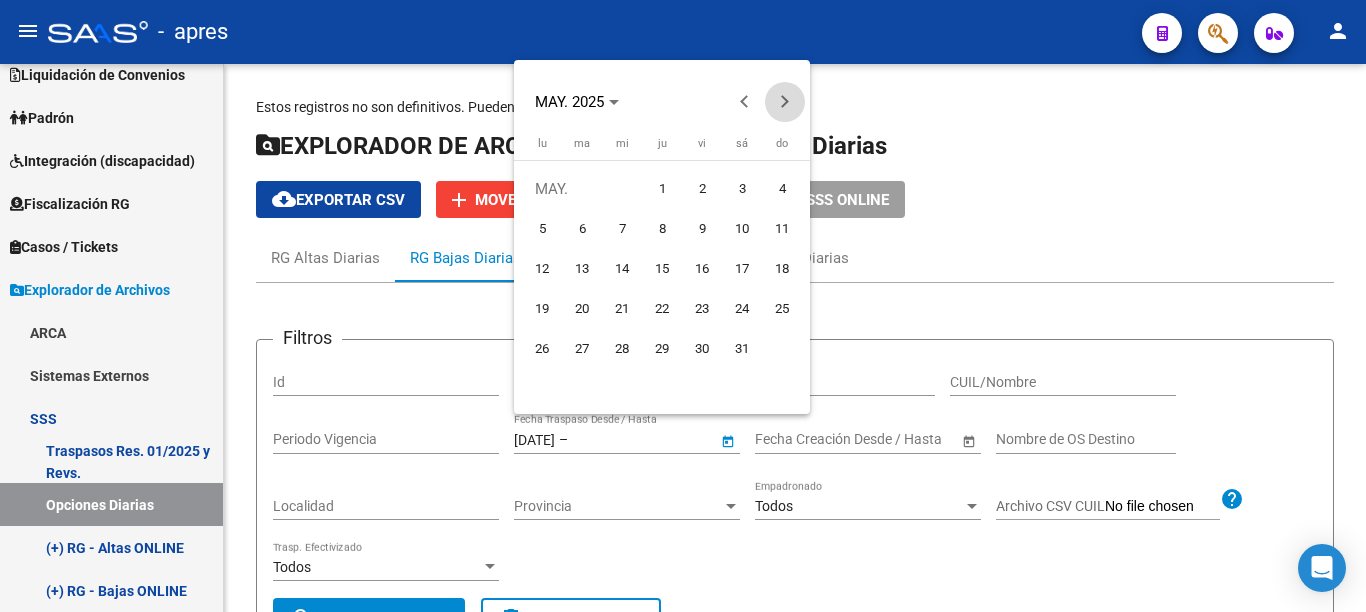 click at bounding box center (785, 102) 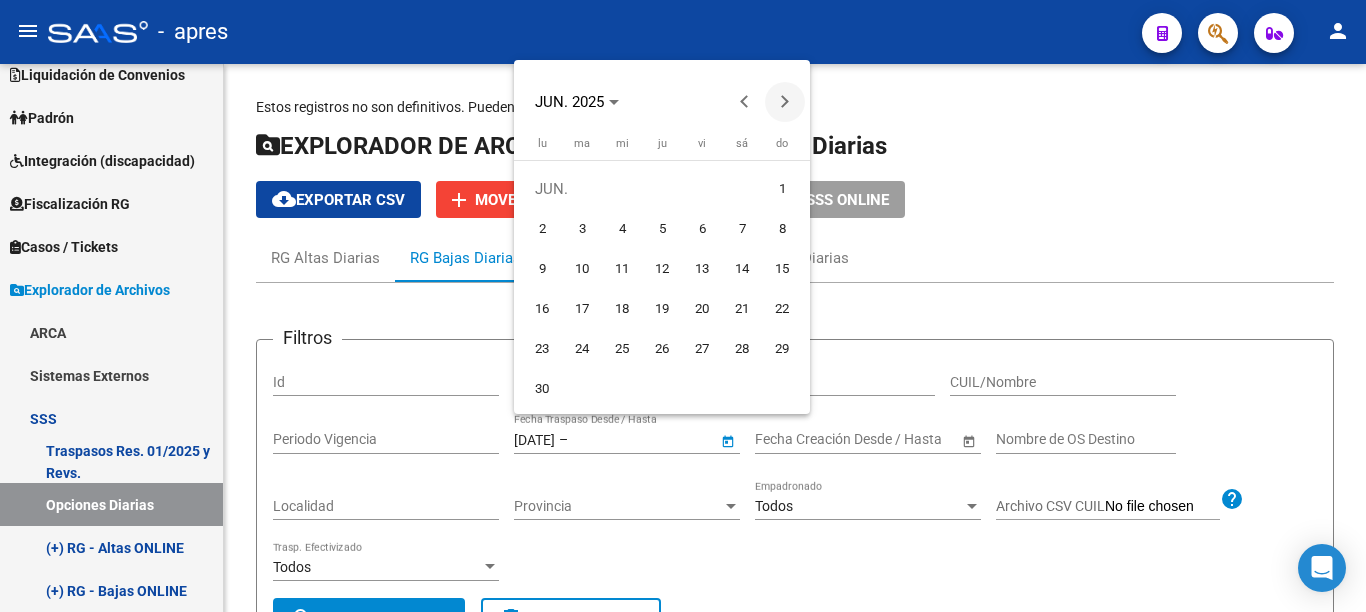 click at bounding box center (785, 102) 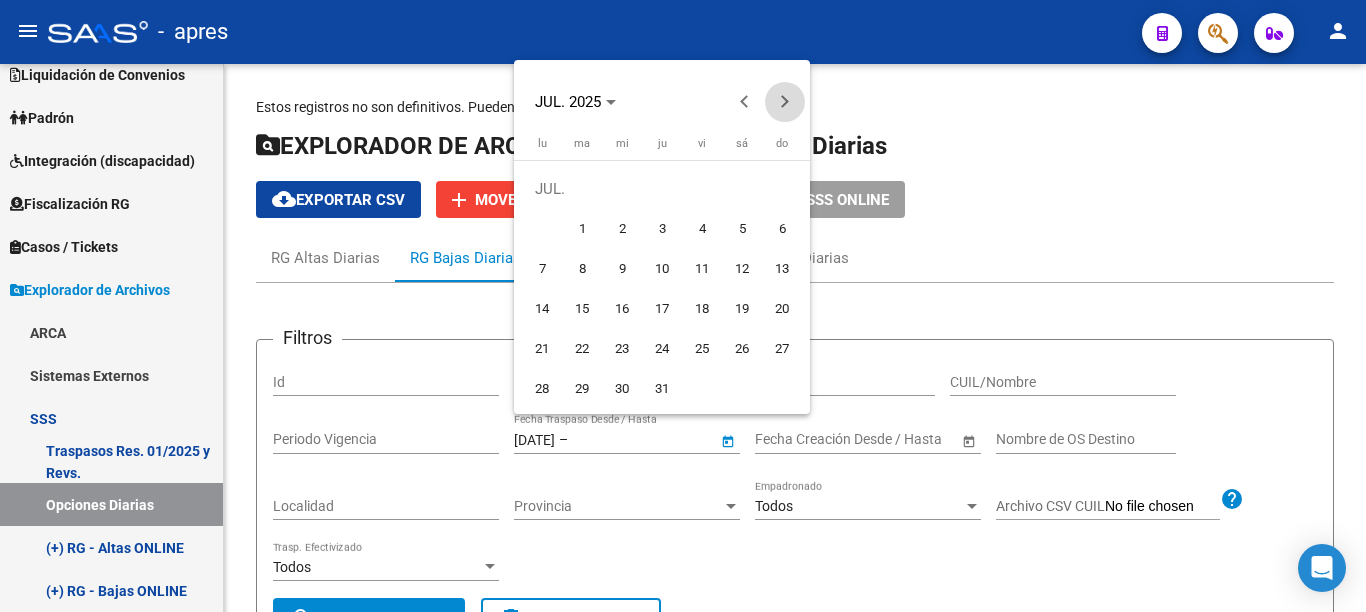 click at bounding box center (785, 102) 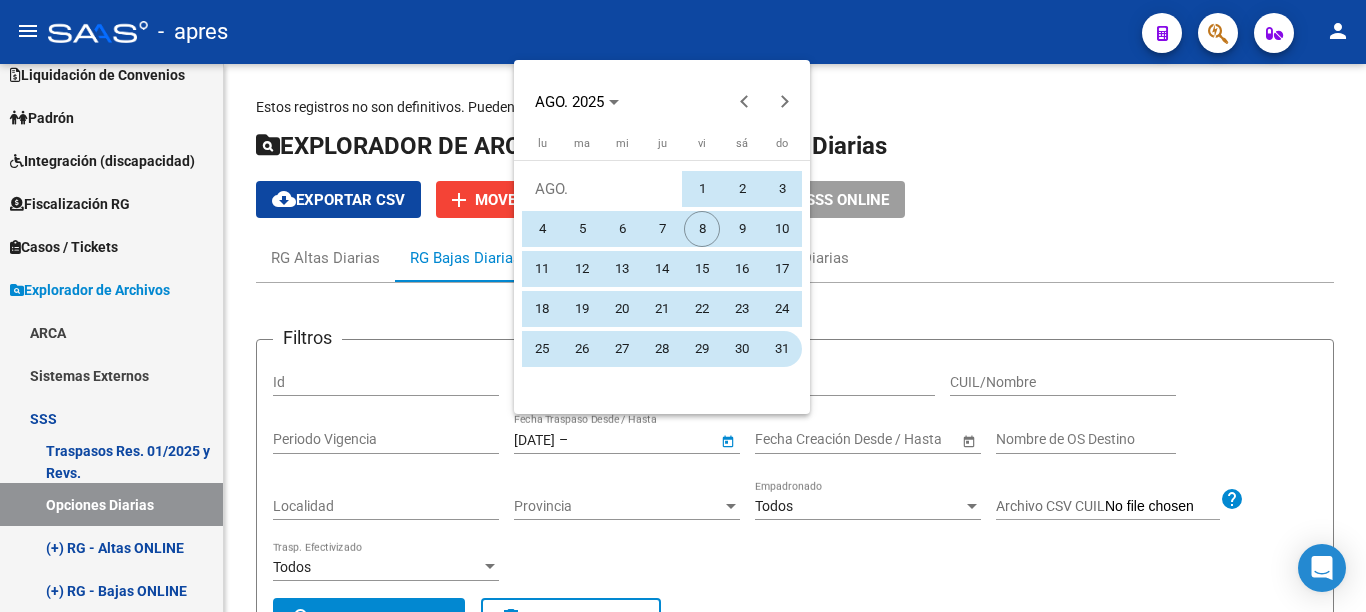 click on "31" at bounding box center (782, 349) 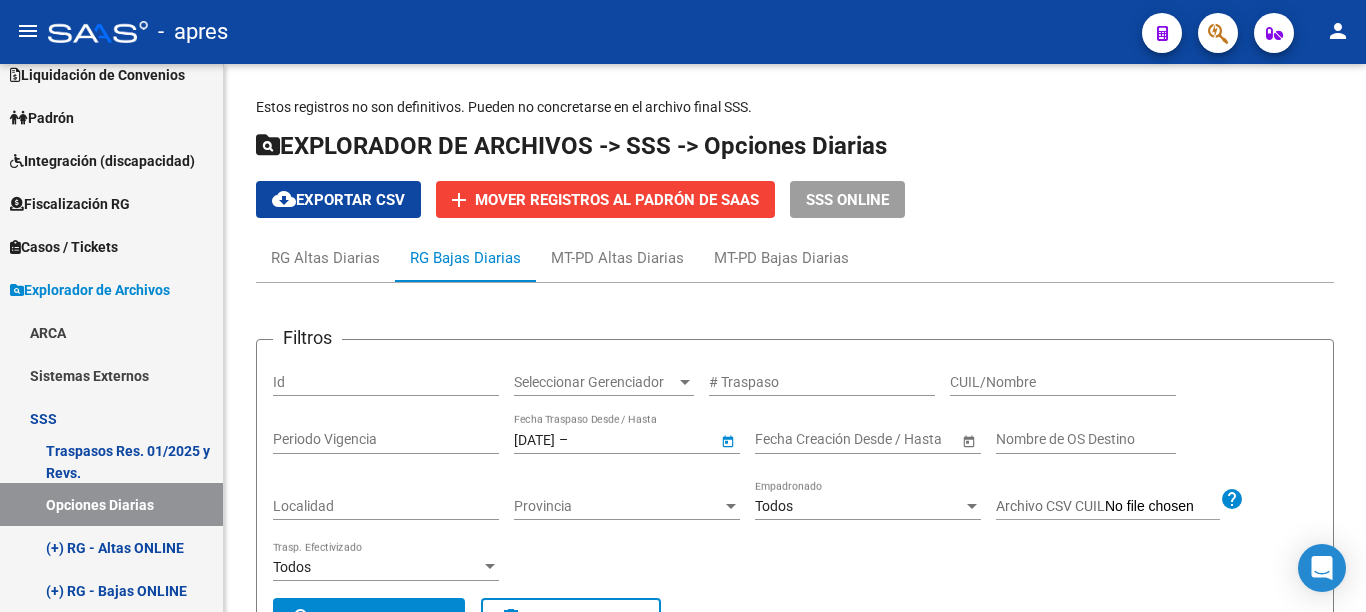 type on "31/8/2025" 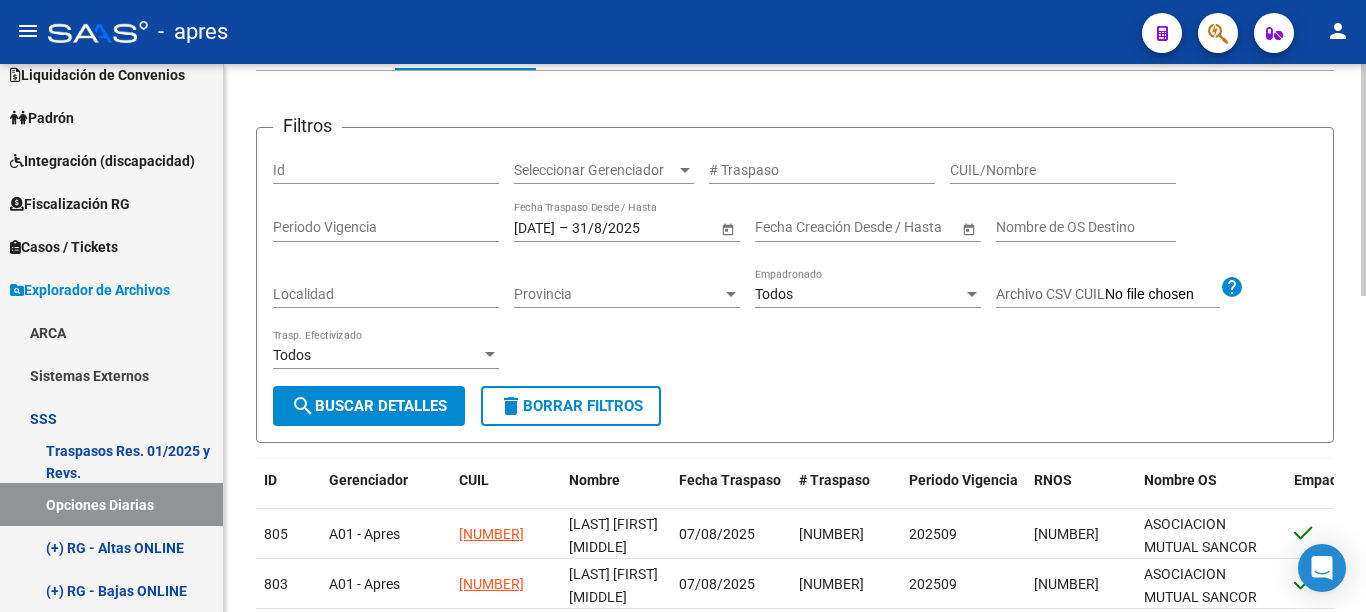 scroll, scrollTop: 215, scrollLeft: 0, axis: vertical 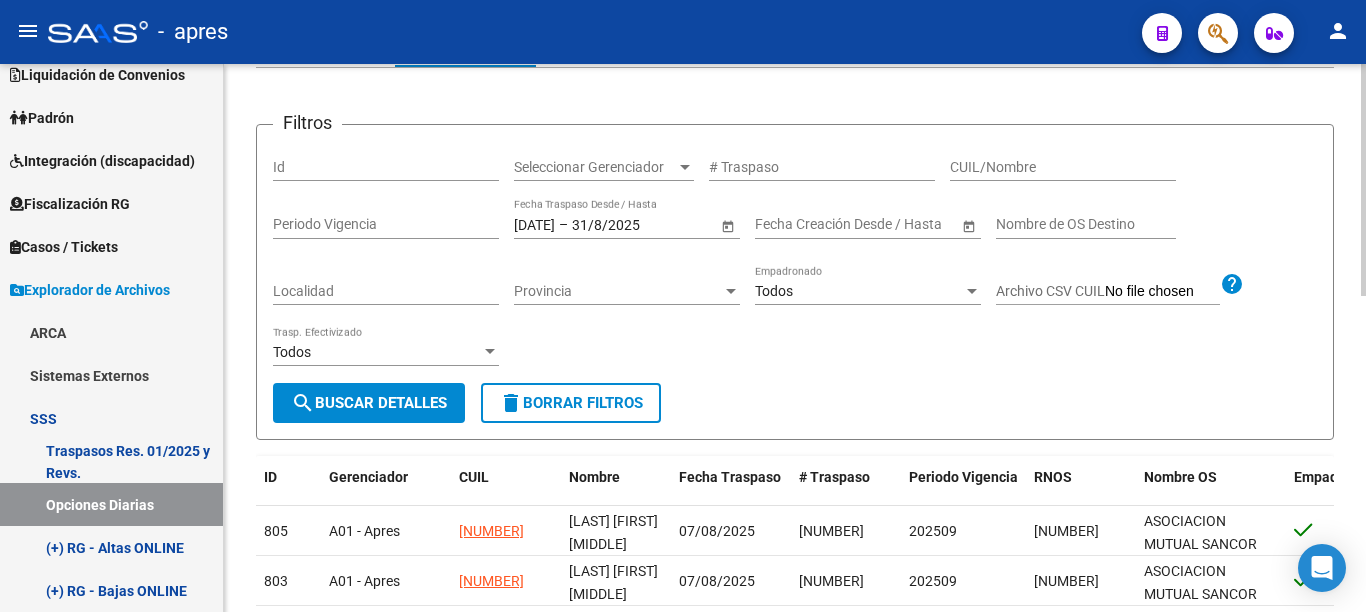 click 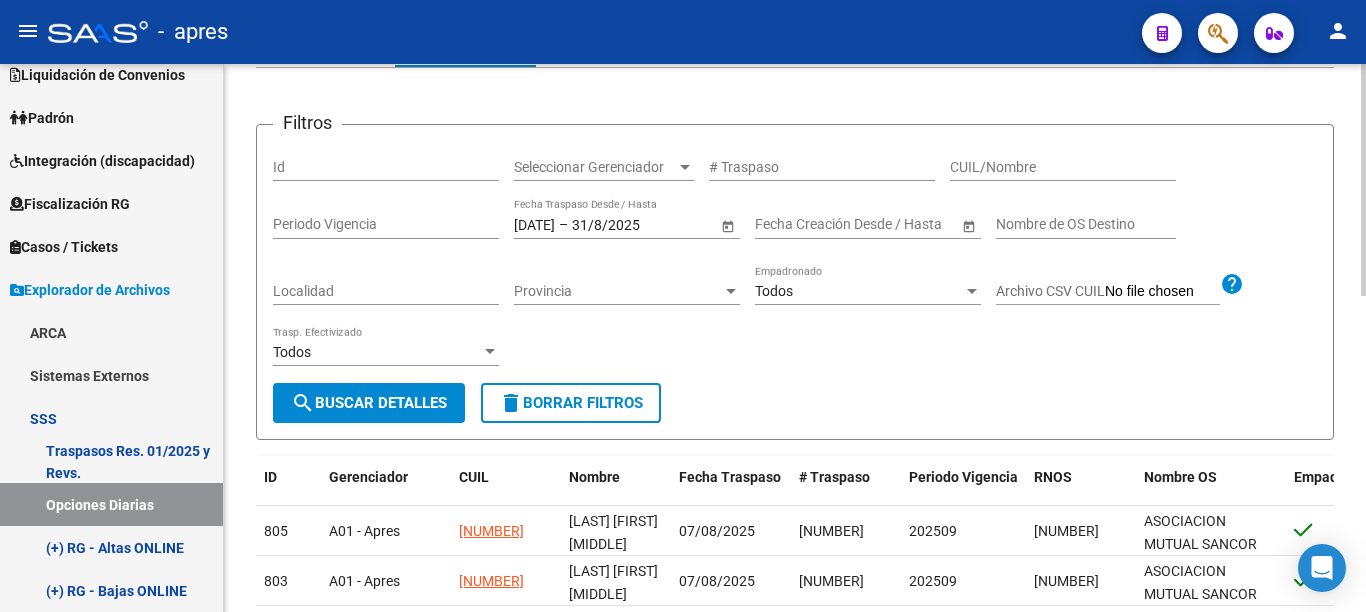 click on "search  Buscar Detalles" at bounding box center [369, 403] 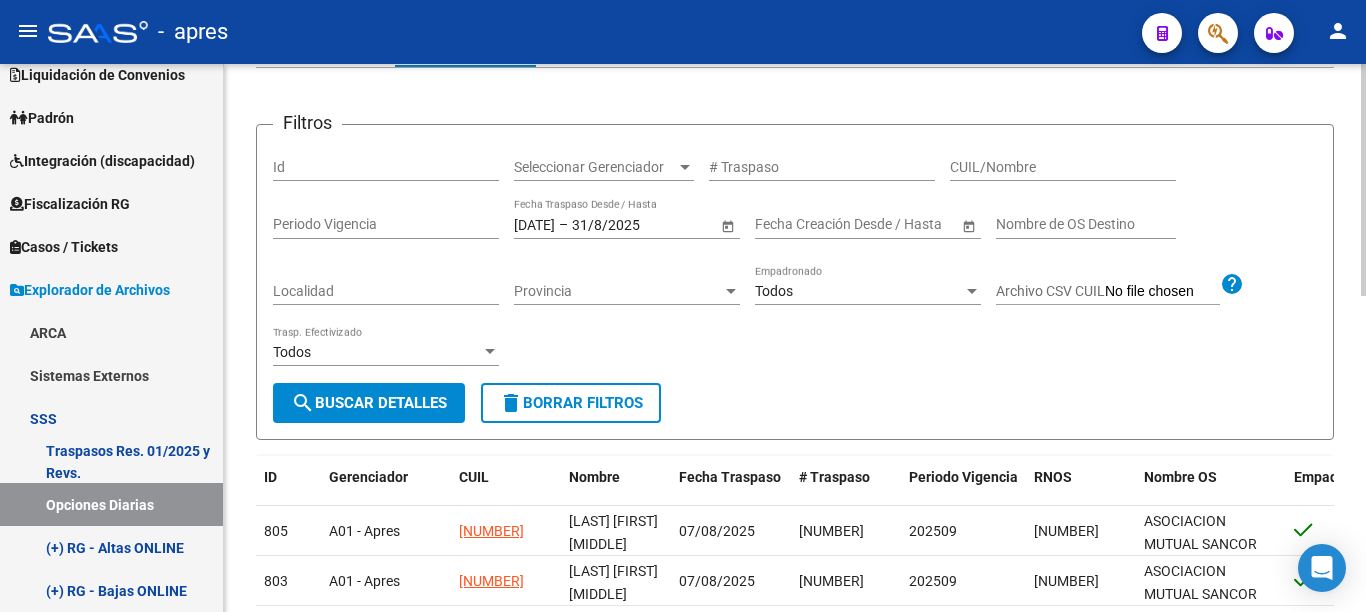 scroll, scrollTop: 0, scrollLeft: 0, axis: both 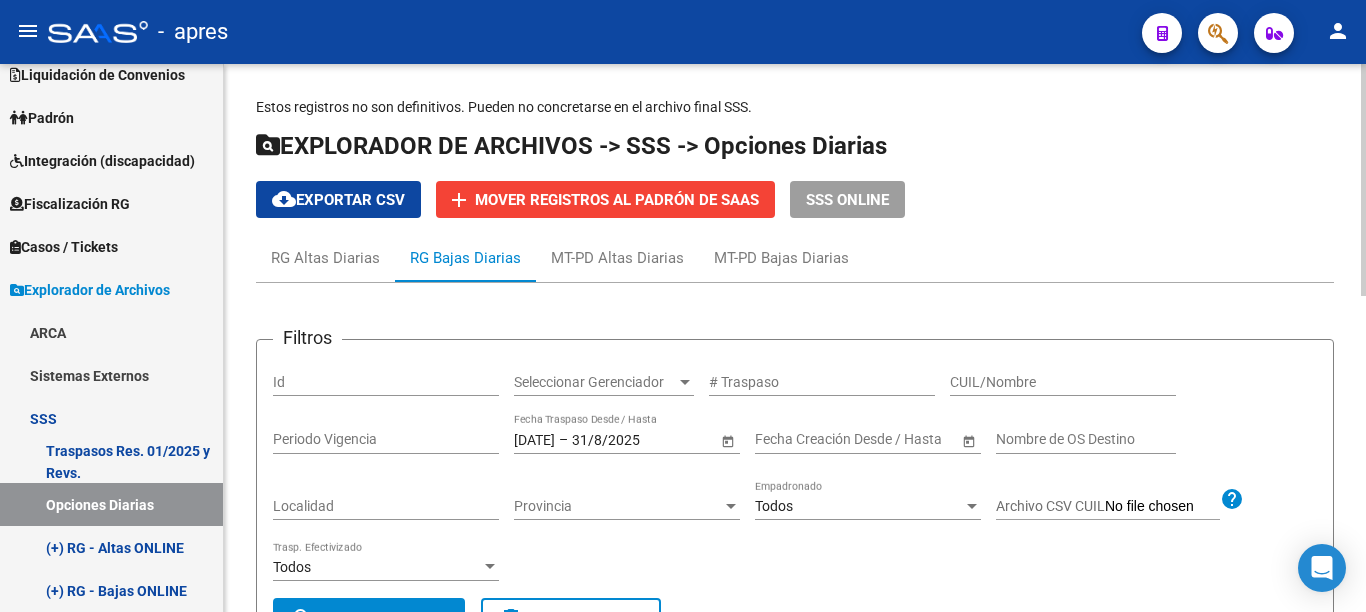 click on "Estos registros no son definitivos. Pueden no concretarse en el archivo final SSS.  EXPLORADOR DE ARCHIVOS -> SSS -> Opciones Diarias cloud_download  Exportar CSV  add Mover registros al PADRÓN de SAAS SSS ONLINE RG Altas Diarias RG Bajas Diarias MT-PD Altas Diarias MT-PD Bajas Diarias Filtros Id Seleccionar Gerenciador Seleccionar Gerenciador # Traspaso CUIL/Nombre Periodo Vigencia [DATE] [DATE] – [DATE] End date Fecha Traspaso Desde / Hasta Start date – End date Fecha Creación Desde / Hasta Nombre de OS Destino [CITY] [STATE] Provincia Todos Empadronado Archivo CSV CUIL help Todos Trasp. Efectivizado search  Buscar Detalles  delete  Borrar Filtros  ID Gerenciador CUIL Nombre Fecha Traspaso # Traspaso Periodo Vigencia RNOS Nombre OS Empadronado Telefono Email Codigo Postal [STATE] [CITY] [DATE]" 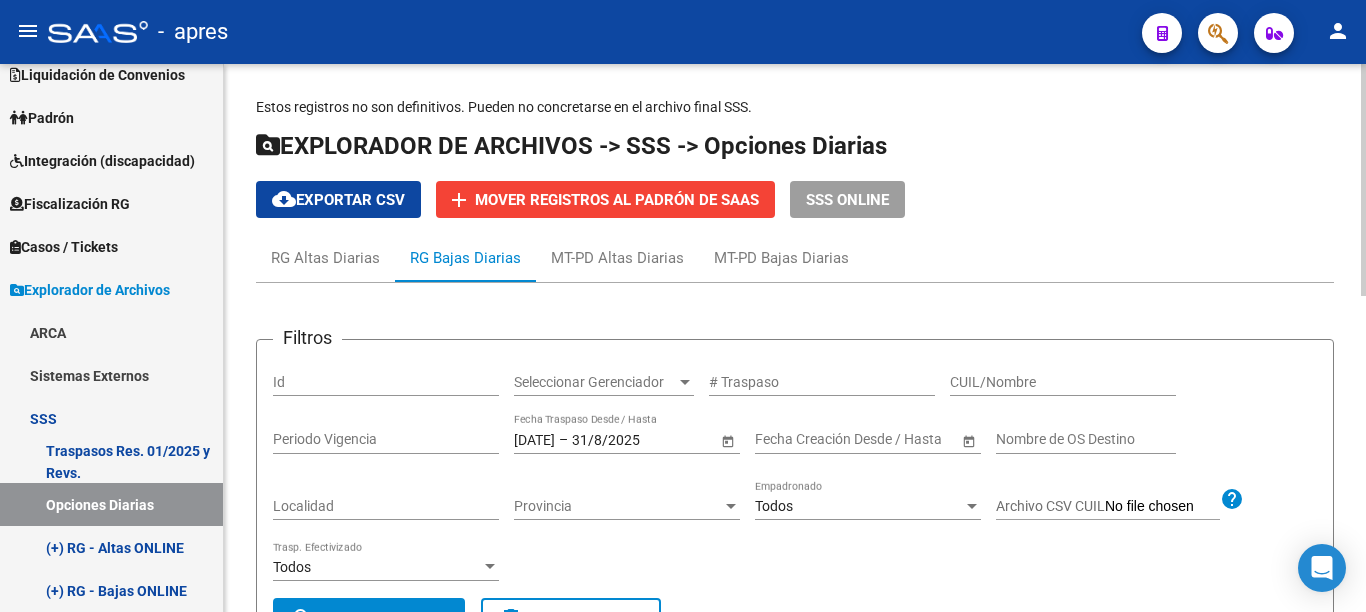scroll, scrollTop: 548, scrollLeft: 0, axis: vertical 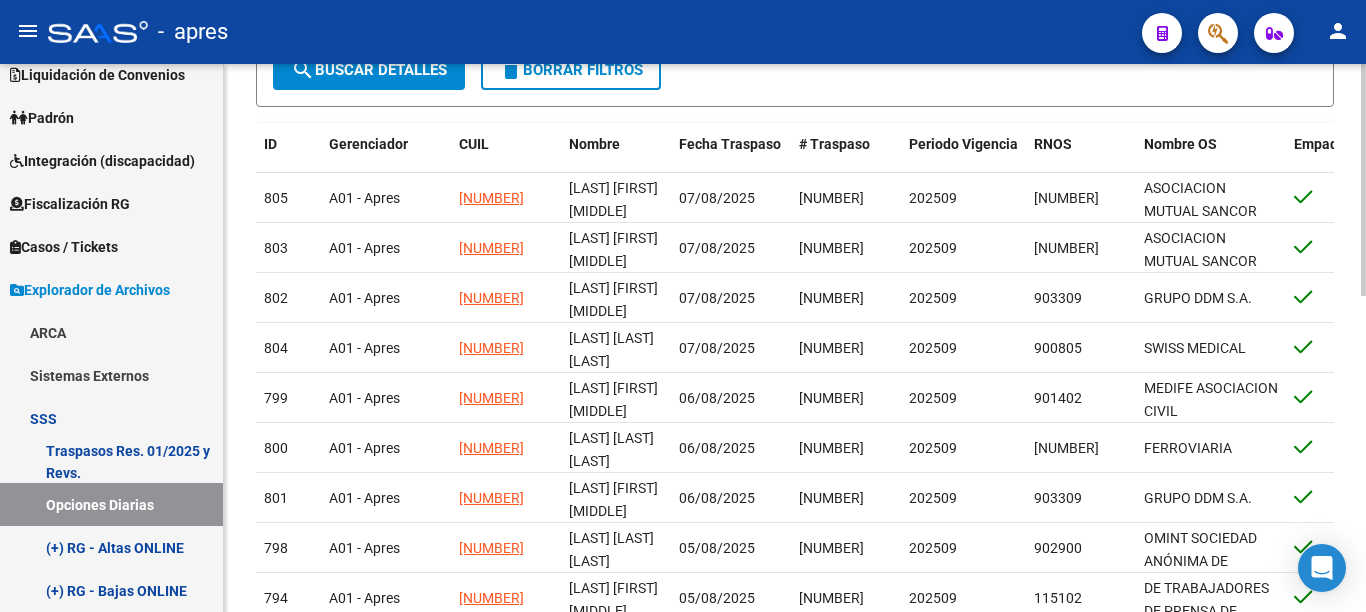 click 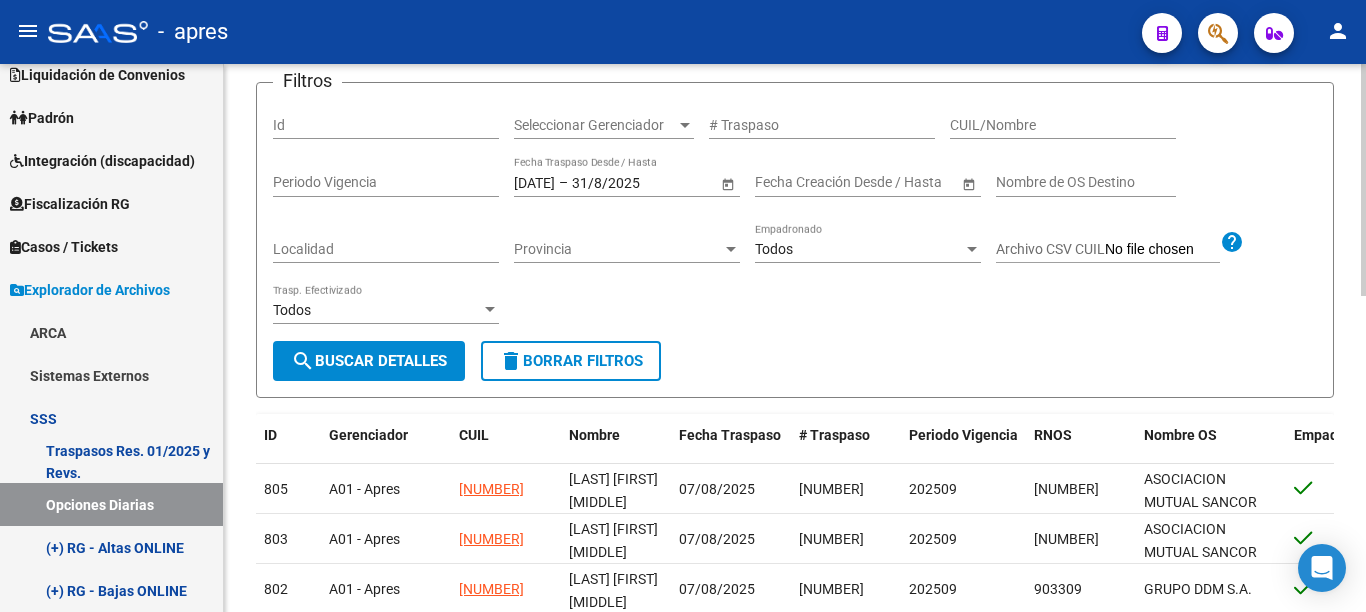 click on "Estos registros no son definitivos. Pueden no concretarse en el archivo final SSS.  EXPLORADOR DE ARCHIVOS -> SSS -> Opciones Diarias cloud_download  Exportar CSV  add Mover registros al PADRÓN de SAAS SSS ONLINE RG Altas Diarias RG Bajas Diarias MT-PD Altas Diarias MT-PD Bajas Diarias Filtros Id Seleccionar Gerenciador Seleccionar Gerenciador # Traspaso CUIL/Nombre Periodo Vigencia [DATE] [DATE] – [DATE] End date Fecha Traspaso Desde / Hasta Start date – End date Fecha Creación Desde / Hasta Nombre de OS Destino [CITY] [STATE] Provincia Todos Empadronado Archivo CSV CUIL help Todos Trasp. Efectivizado search  Buscar Detalles  delete  Borrar Filtros  ID Gerenciador CUIL Nombre Fecha Traspaso # Traspaso Periodo Vigencia RNOS Nombre OS Empadronado Telefono Email Codigo Postal [STATE] [CITY] [DATE]" 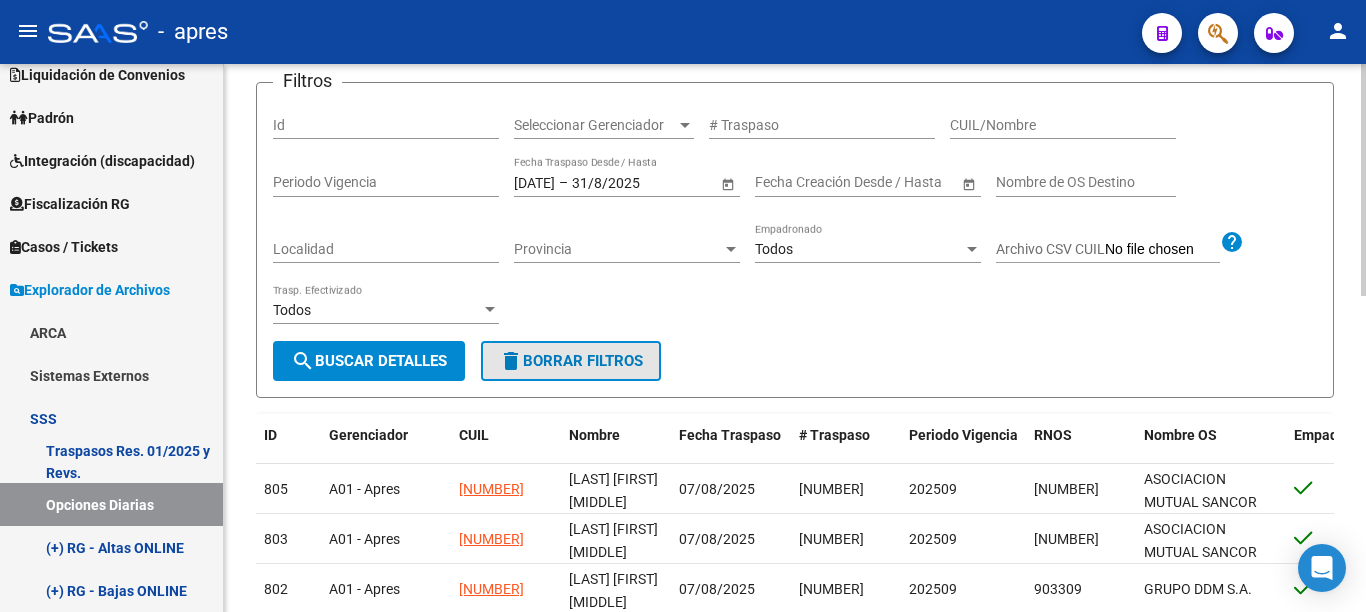 click on "delete" at bounding box center (511, 361) 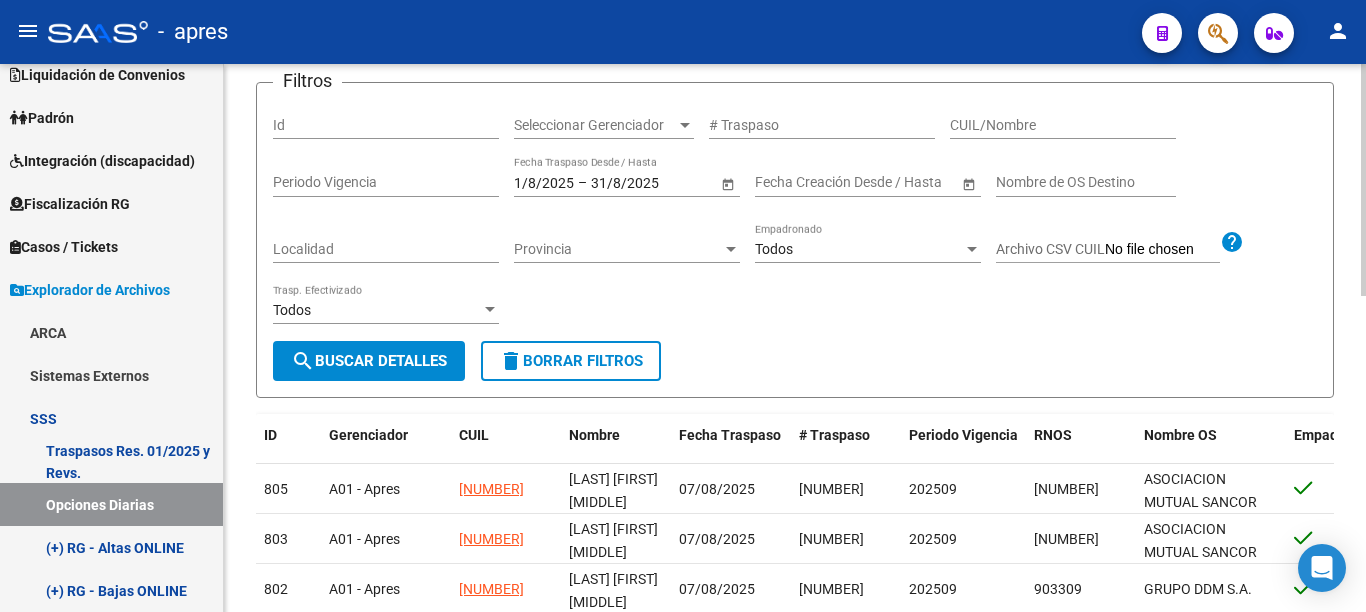 click 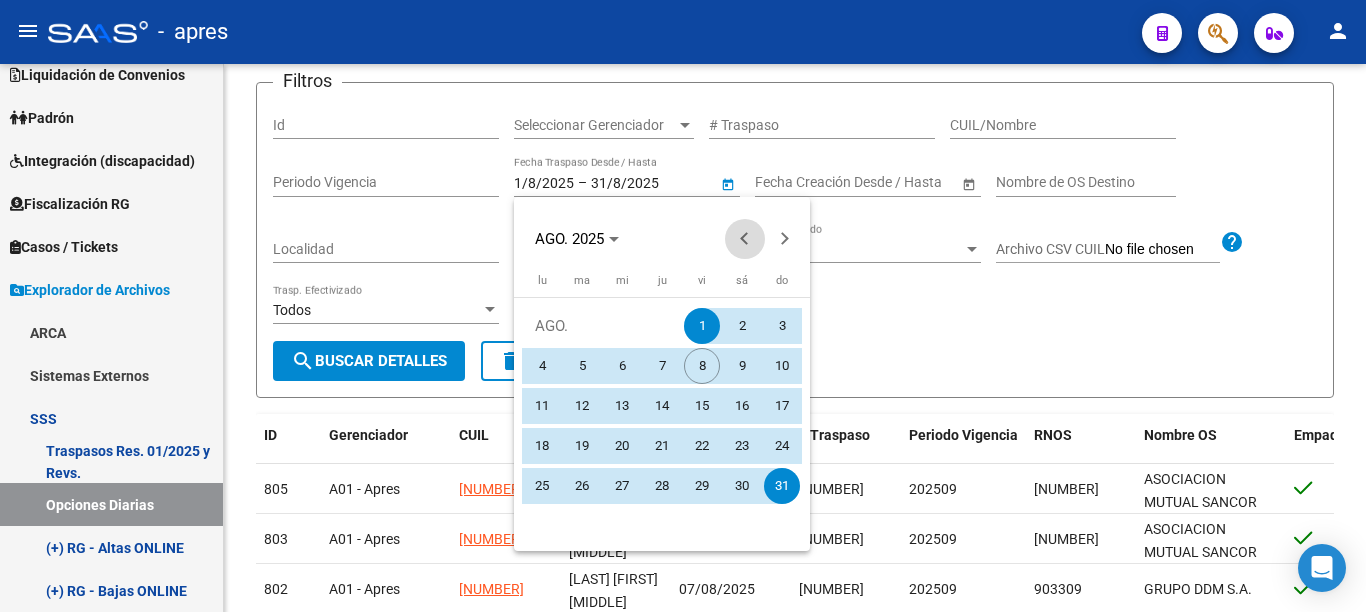 click at bounding box center [745, 239] 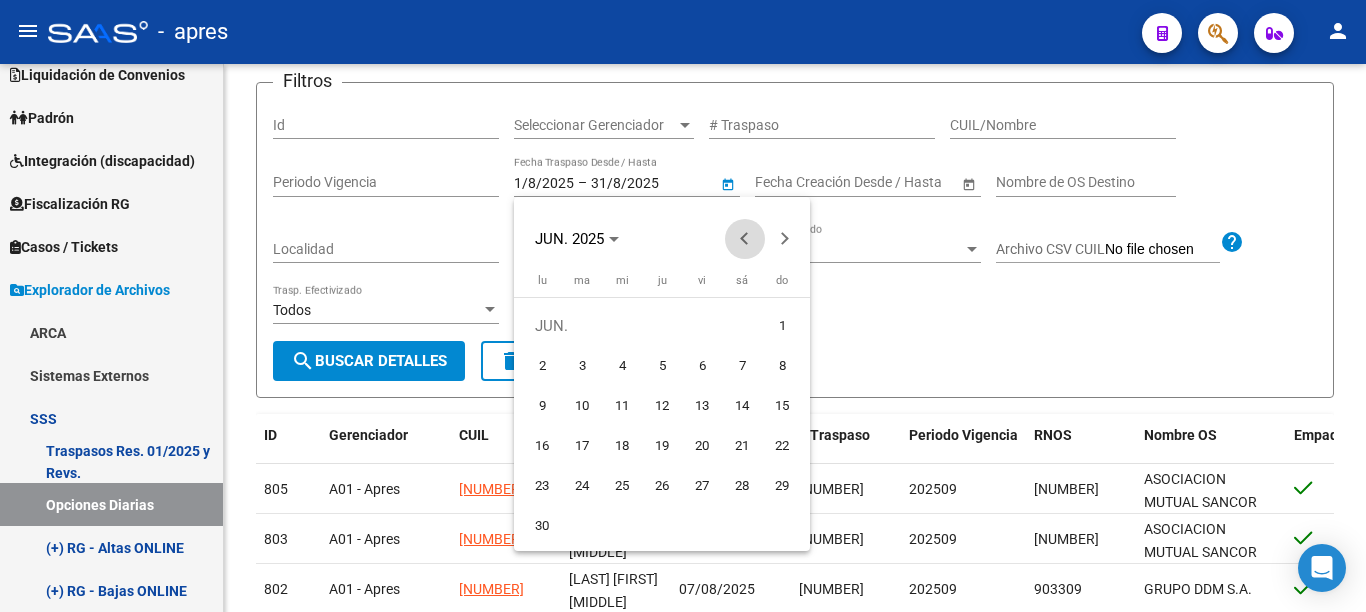 click at bounding box center (745, 239) 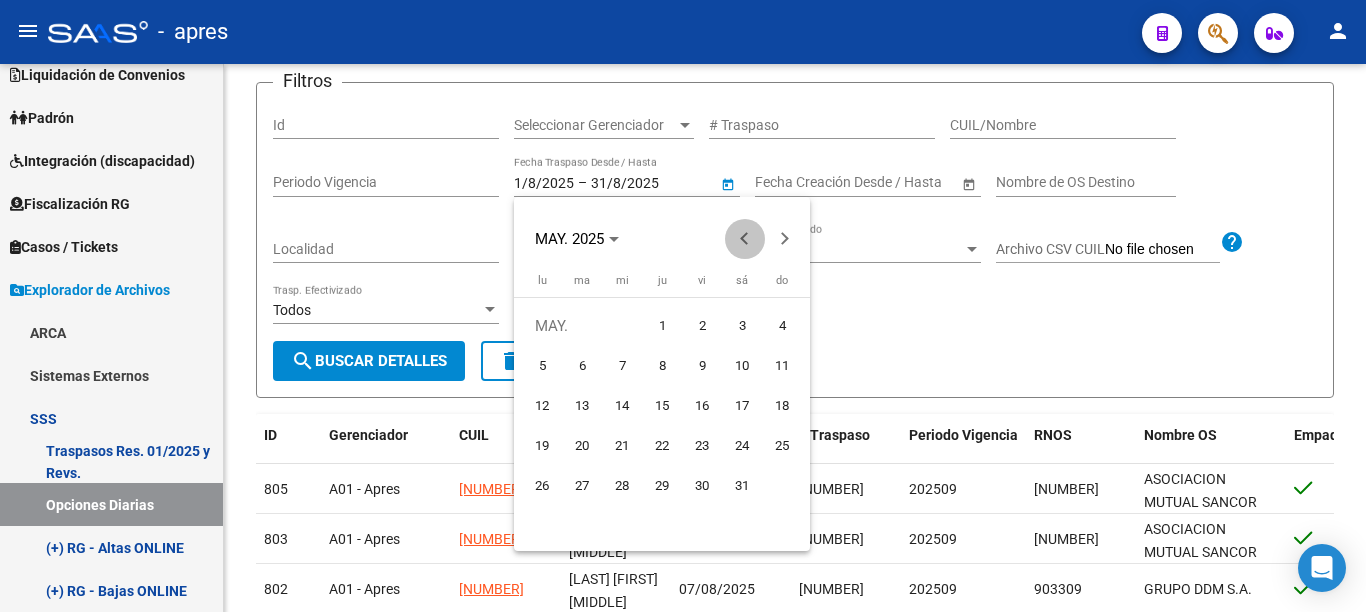 click at bounding box center [745, 239] 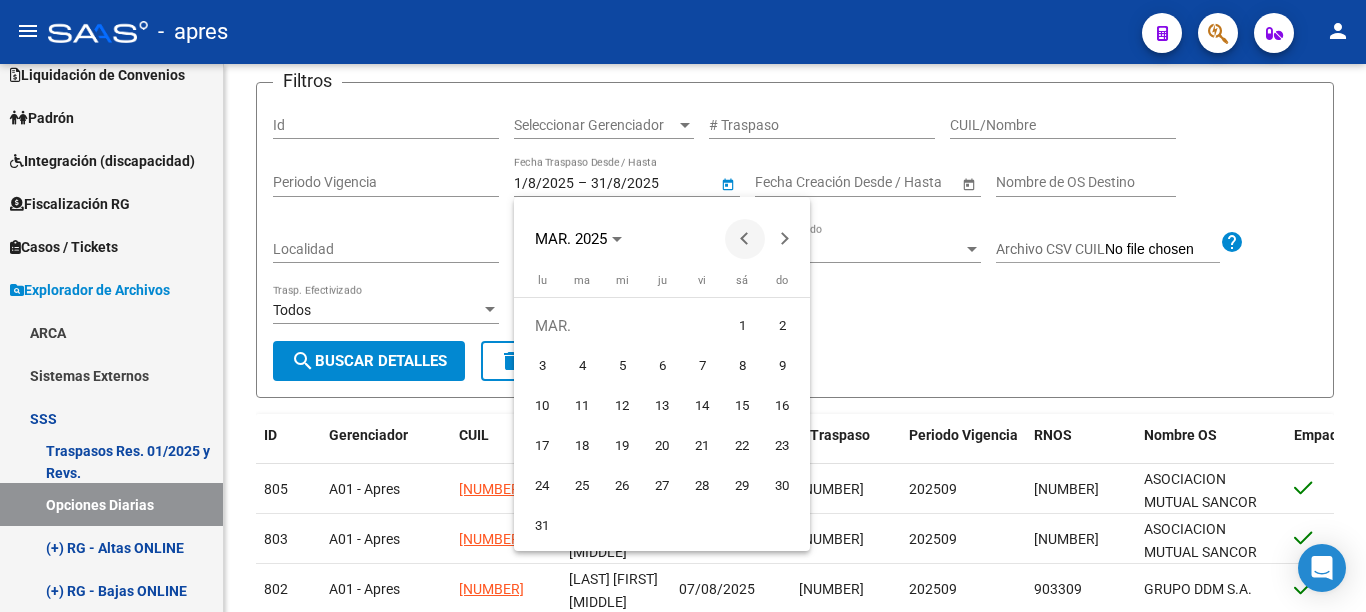 click at bounding box center (745, 239) 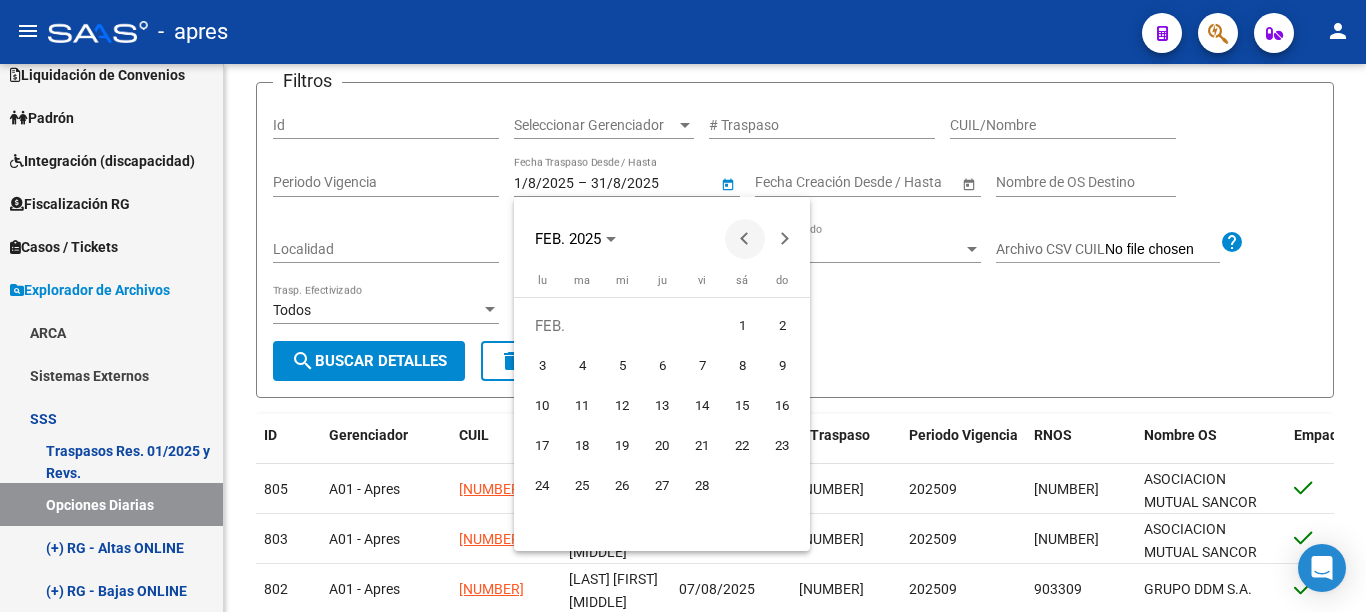 click at bounding box center [745, 239] 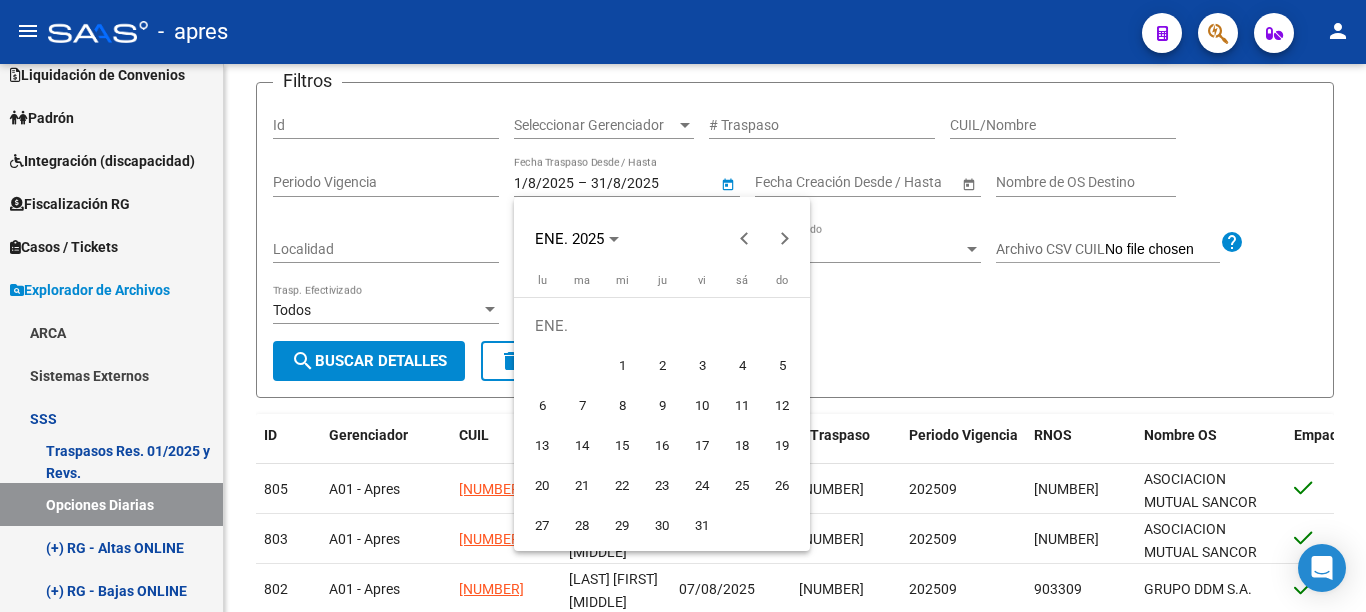 click on "1" at bounding box center [622, 366] 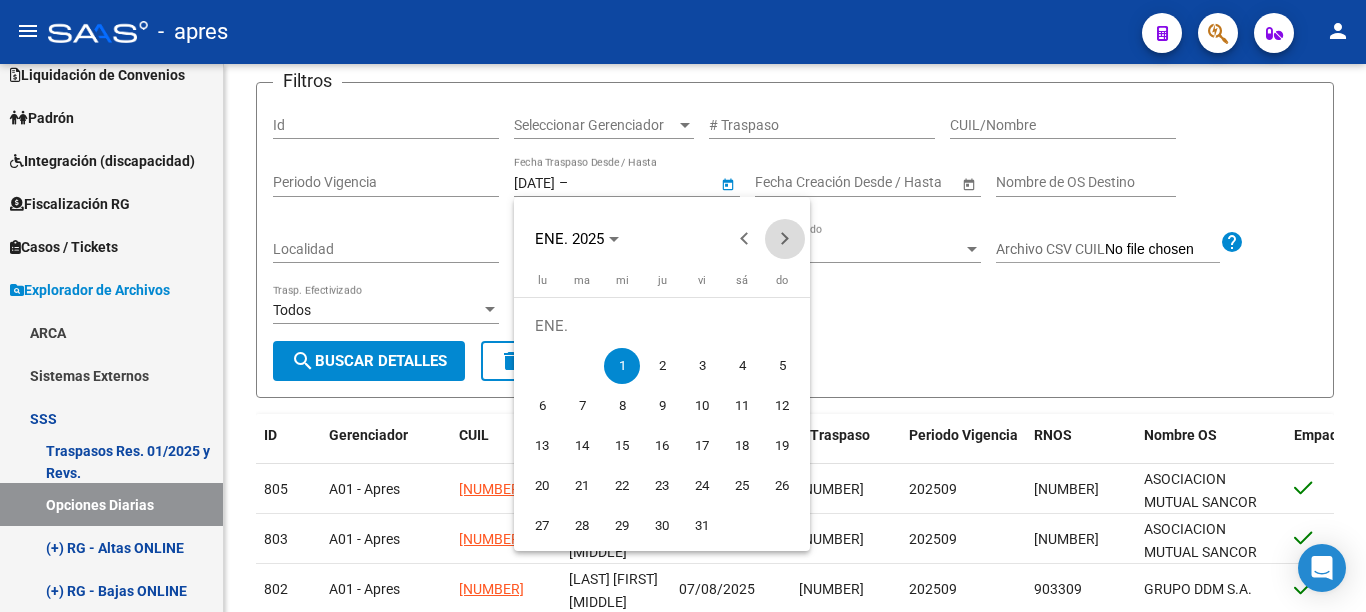click at bounding box center [785, 239] 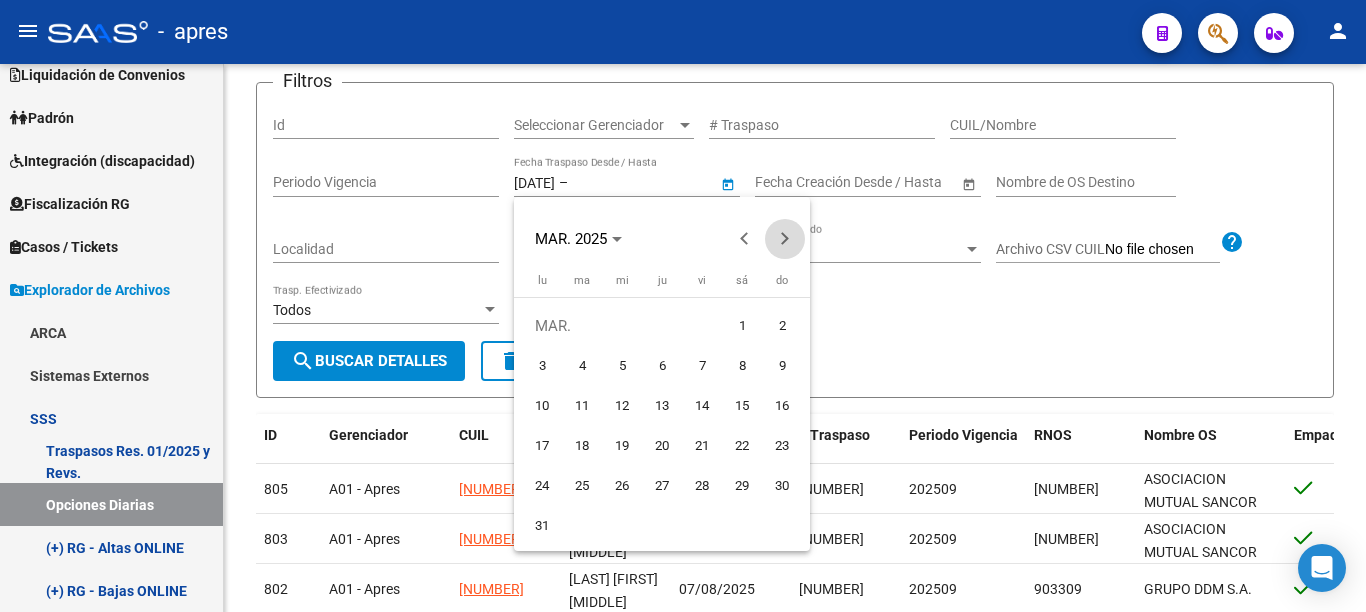click at bounding box center (785, 239) 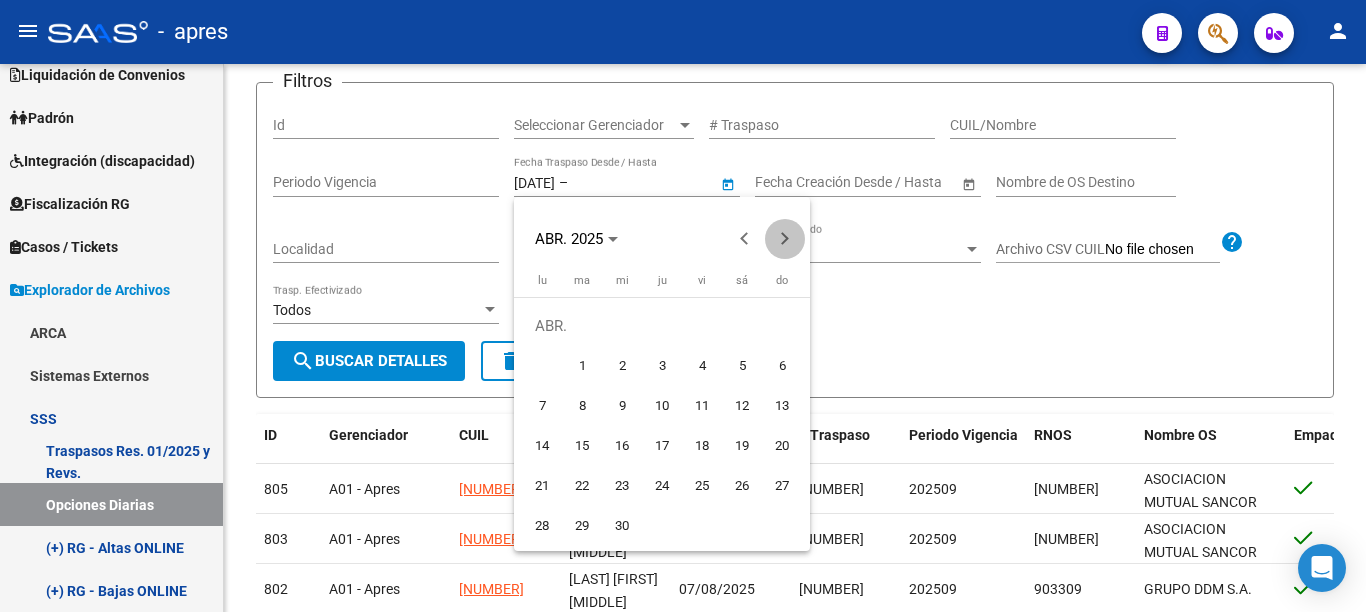 click at bounding box center [785, 239] 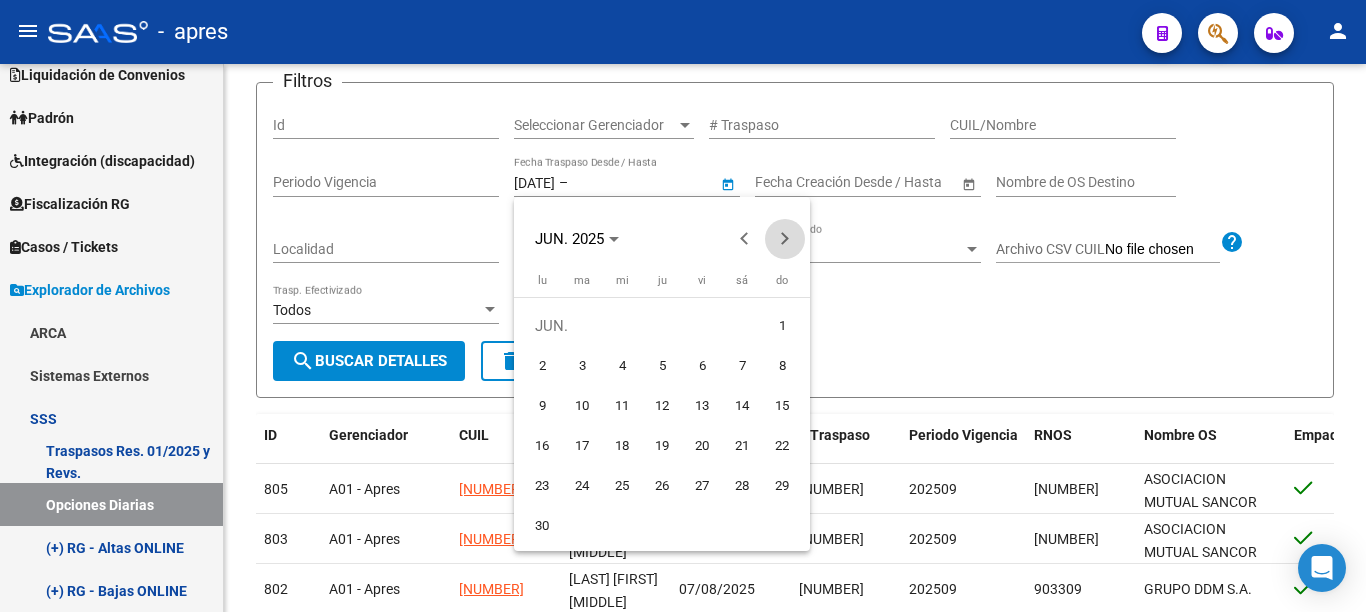 click at bounding box center [785, 239] 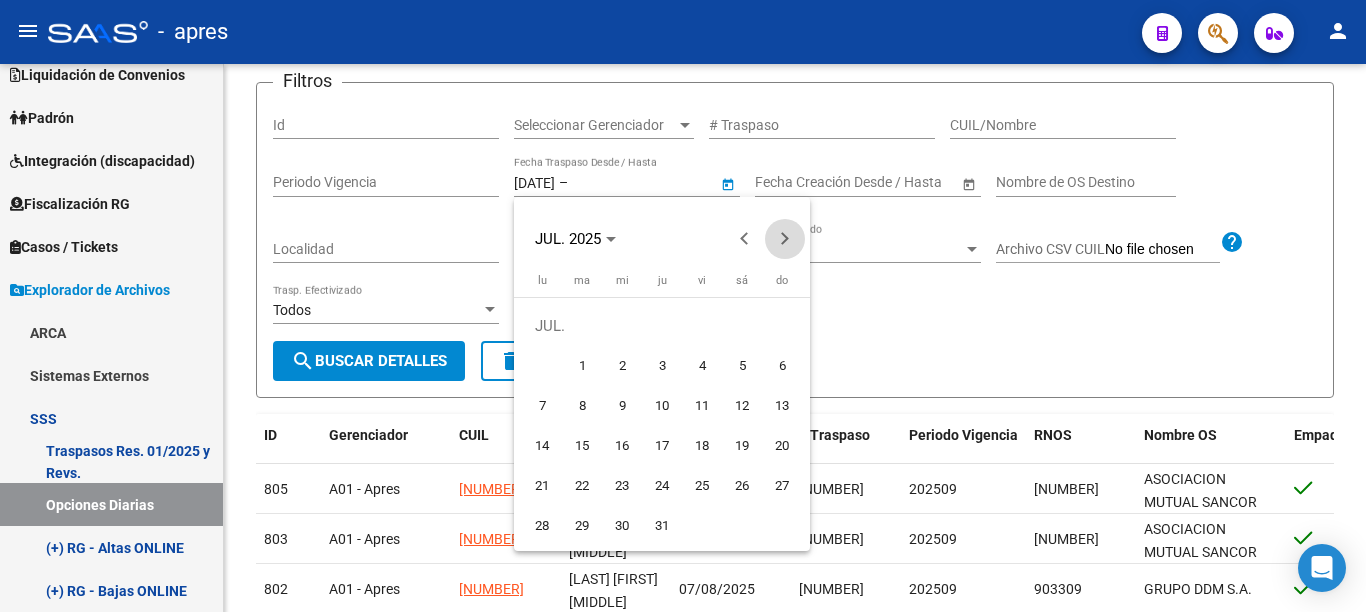 click at bounding box center (785, 239) 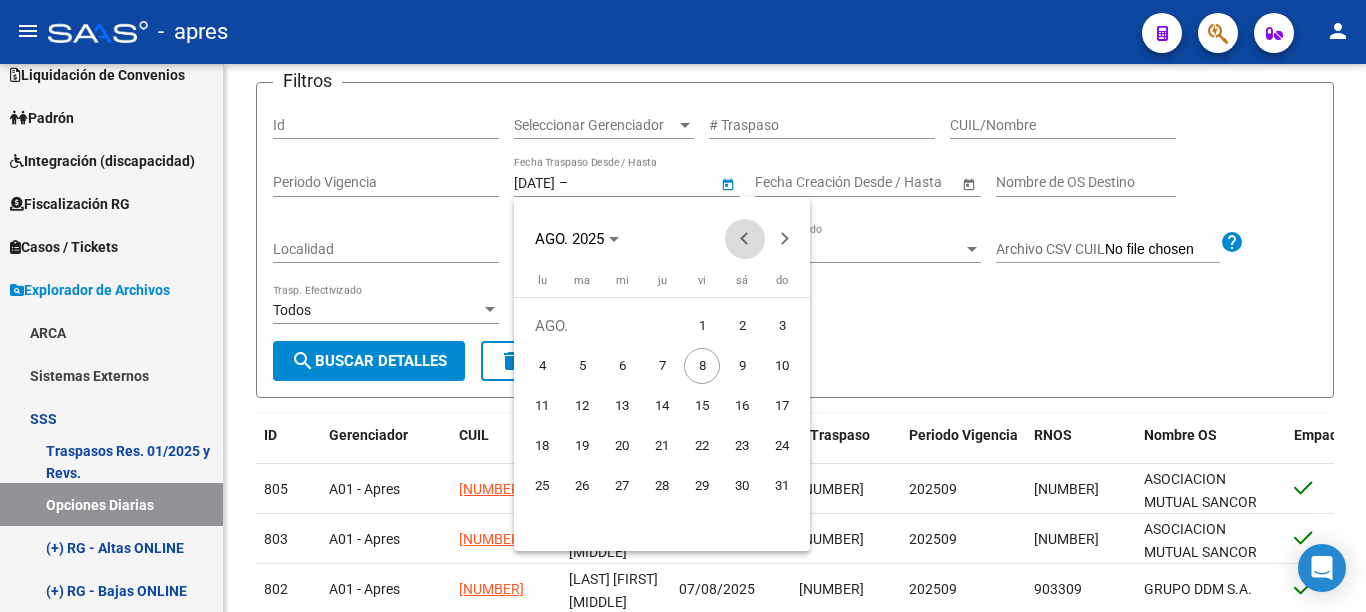 click at bounding box center [745, 239] 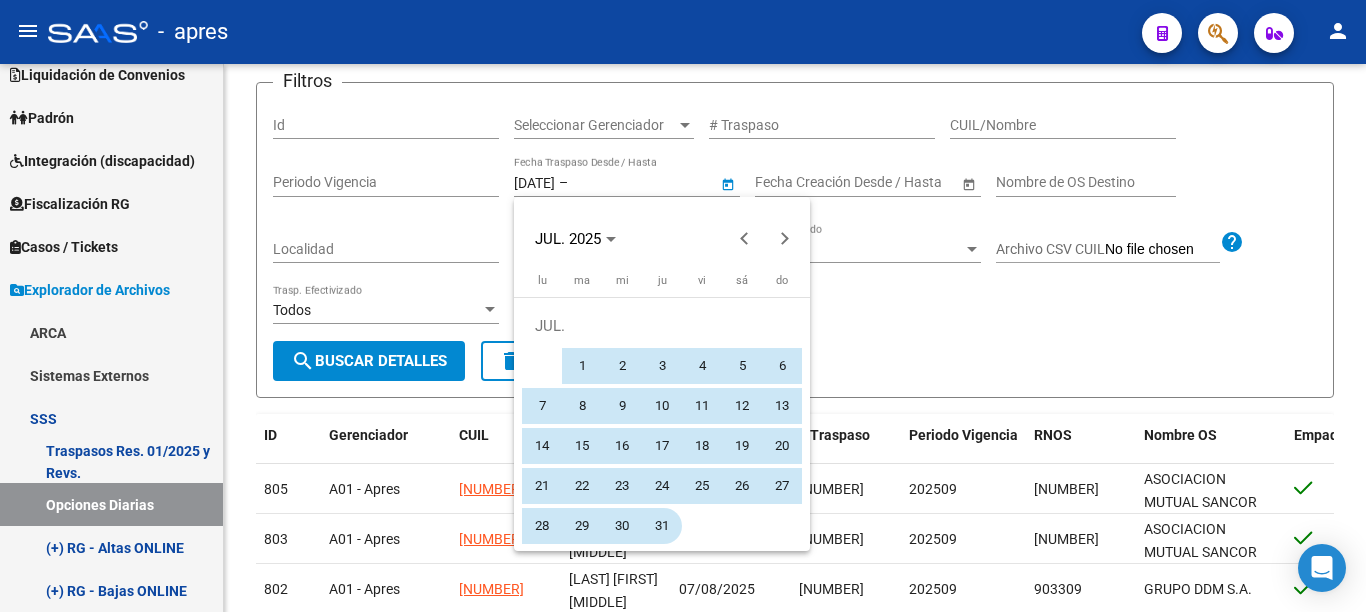 click on "31" at bounding box center [662, 526] 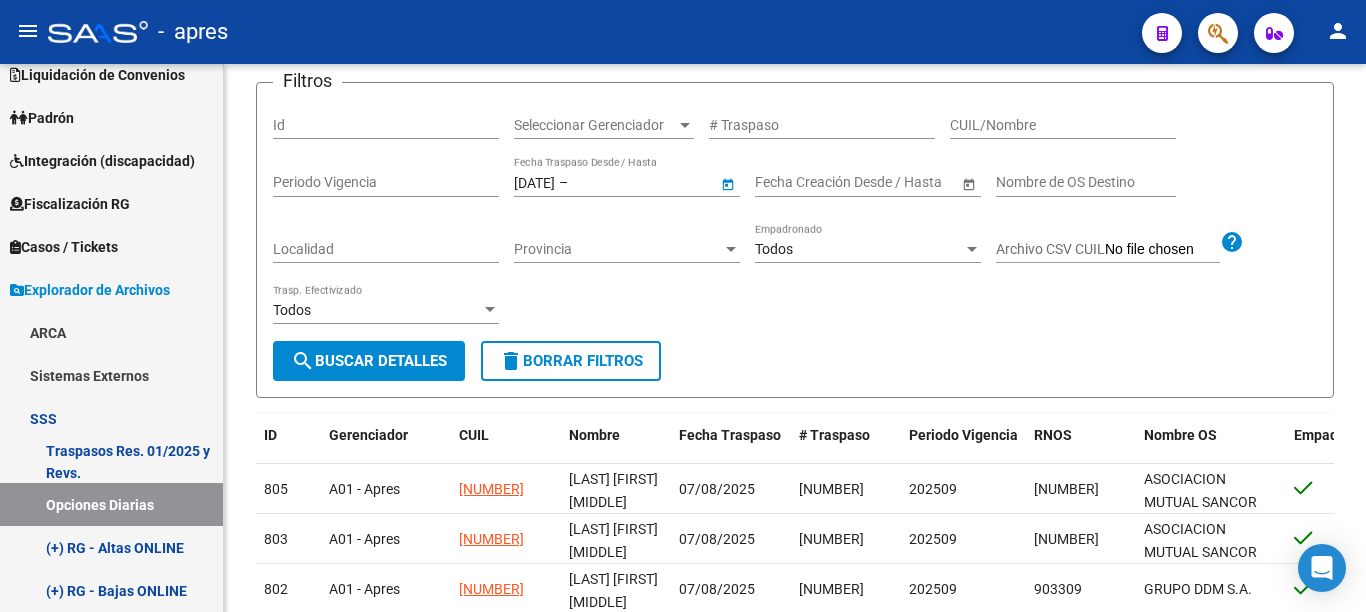 type on "31/7/2025" 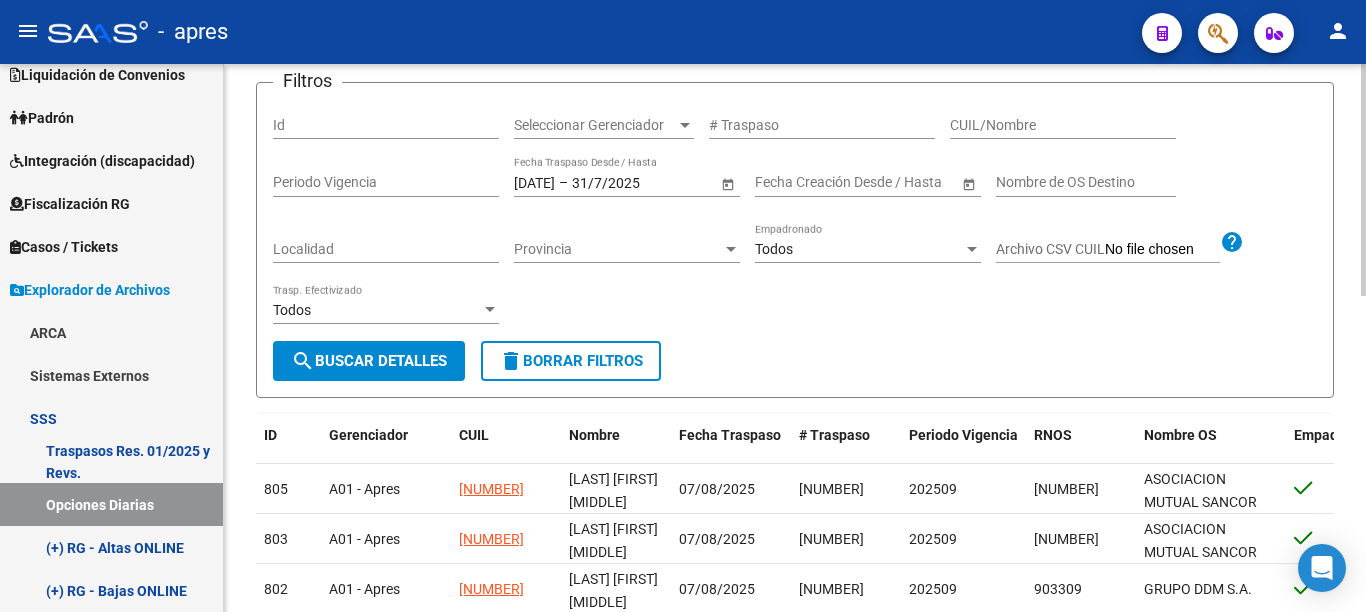 click on "search  Buscar Detalles" at bounding box center (369, 361) 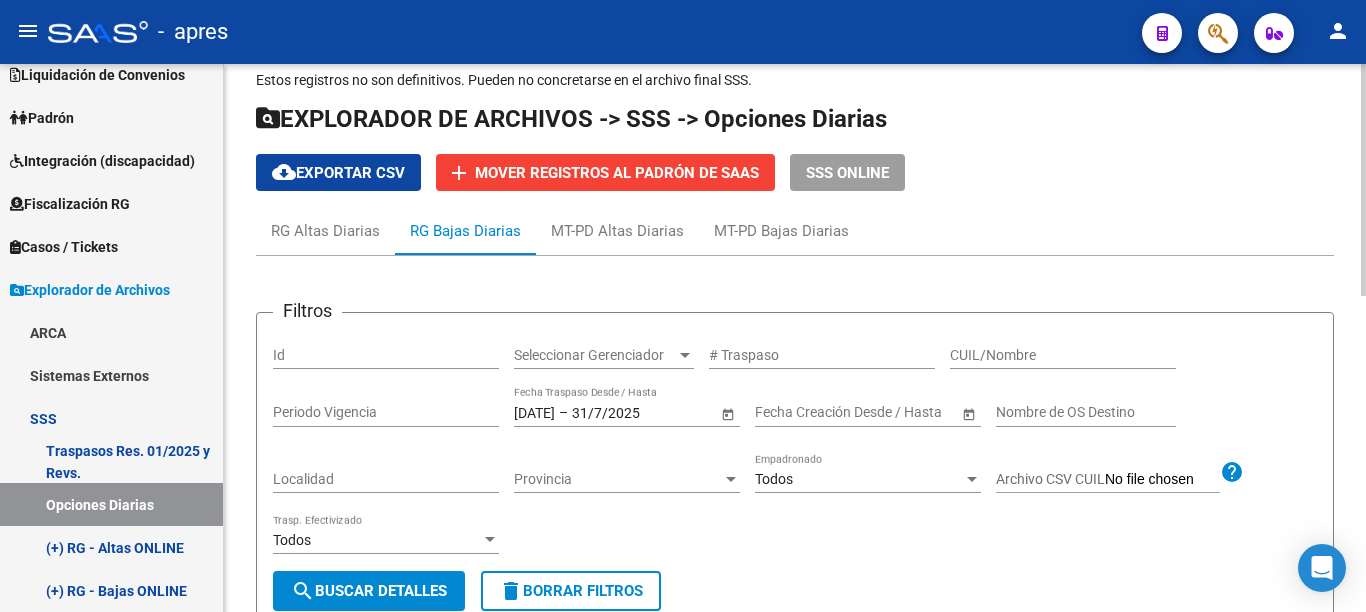 click on "Estos registros no son definitivos. Pueden no concretarse en el archivo final SSS.  EXPLORADOR DE ARCHIVOS -> SSS -> Opciones Diarias cloud_download  Exportar CSV  add Mover registros al PADRÓN de SAAS SSS ONLINE RG Altas Diarias RG Bajas Diarias MT-PD Altas Diarias MT-PD Bajas Diarias Filtros Id Seleccionar Gerenciador Seleccionar Gerenciador # Traspaso CUIL/Nombre Periodo Vigencia 1/1/2025 1/1/2025 – 31/7/2025 End date Fecha Traspaso Desde / Hasta Start date – End date Fecha Creación Desde / Hasta Nombre de OS Destino Localidad Provincia Provincia Todos Empadronado Archivo CSV CUIL help Todos Trasp. Efectivizado search  Buscar Detalles  delete  Borrar Filtros  ID Gerenciador CUIL Nombre Fecha Traspaso # Traspaso Periodo Vigencia RNOS Nombre OS Empadronado Telefono Email Codigo Postal Provincia Localidad Creado 786 A01 - Apres [NUMBER] [LAST] [LAST]  31/07/2025  [NUMBER] 202508 903101  AVALIAN SALUD Y BIENESTAR COOPERATIVA LIMITADA  [PHONE] [EMAIL] [POSTAL_CODE] [PROVINCE] [CITY] 782" 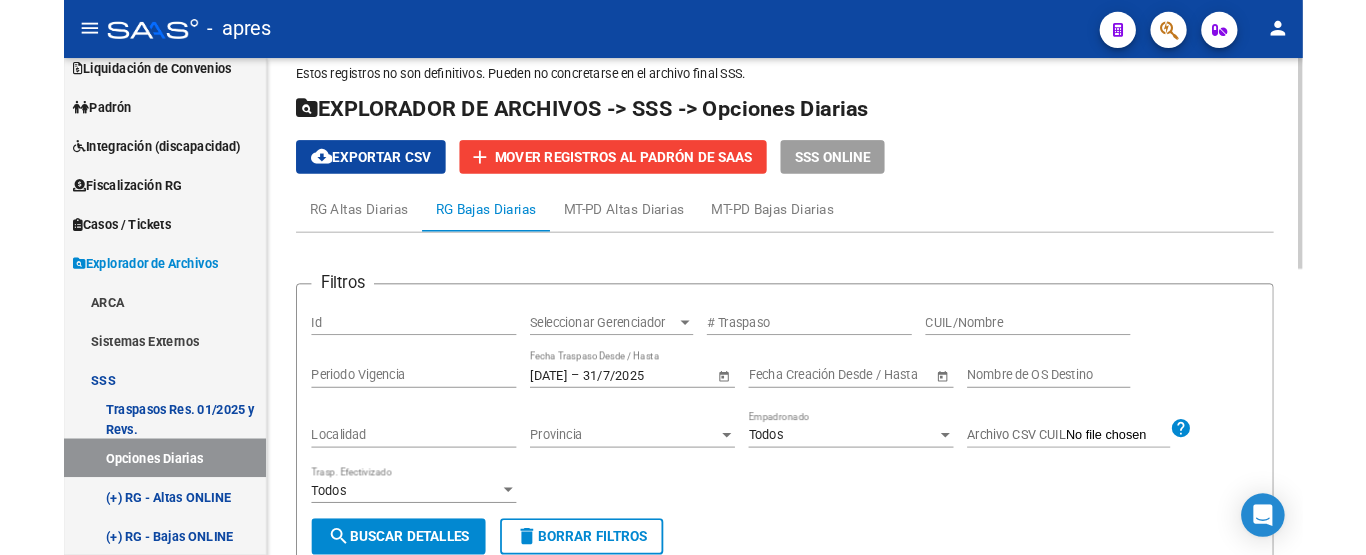 scroll, scrollTop: 13, scrollLeft: 0, axis: vertical 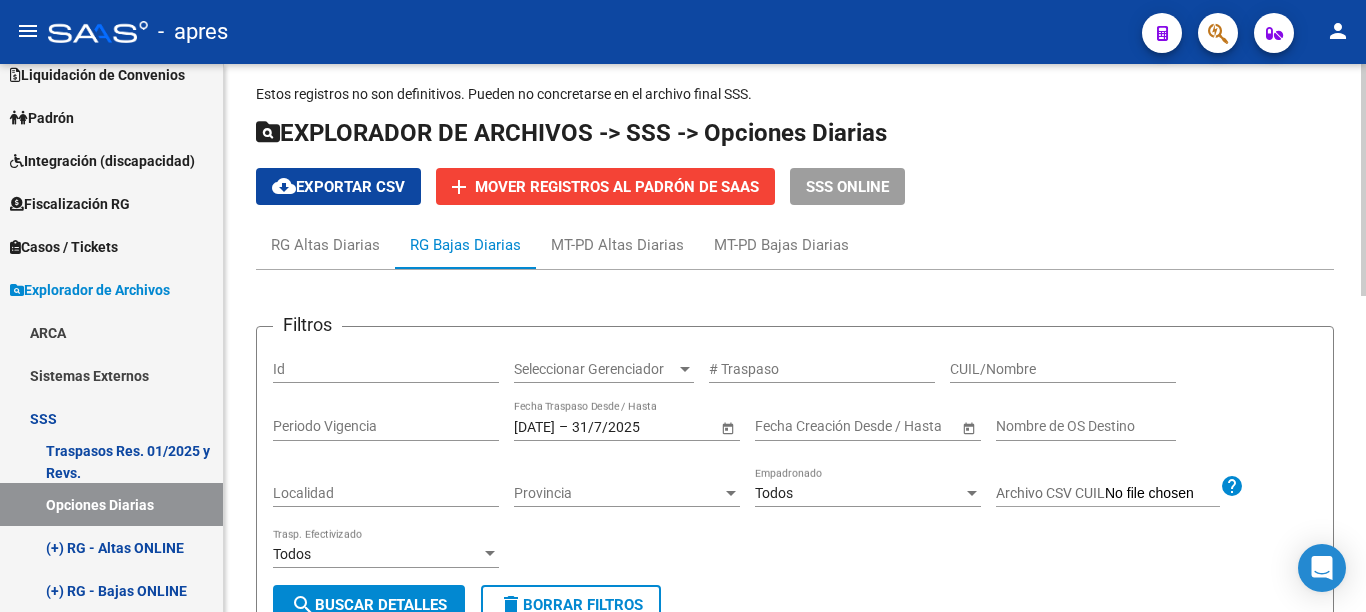 click on "cloud_download  Exportar CSV" 